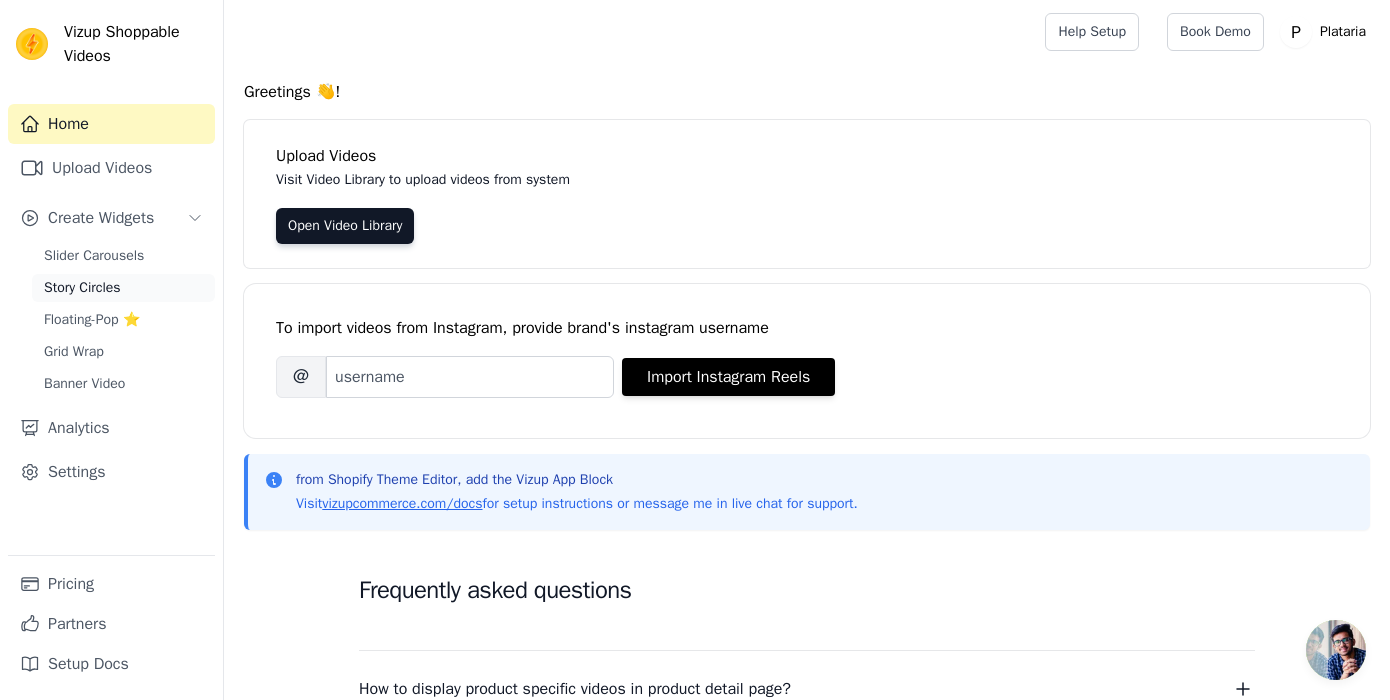 scroll, scrollTop: 13, scrollLeft: 0, axis: vertical 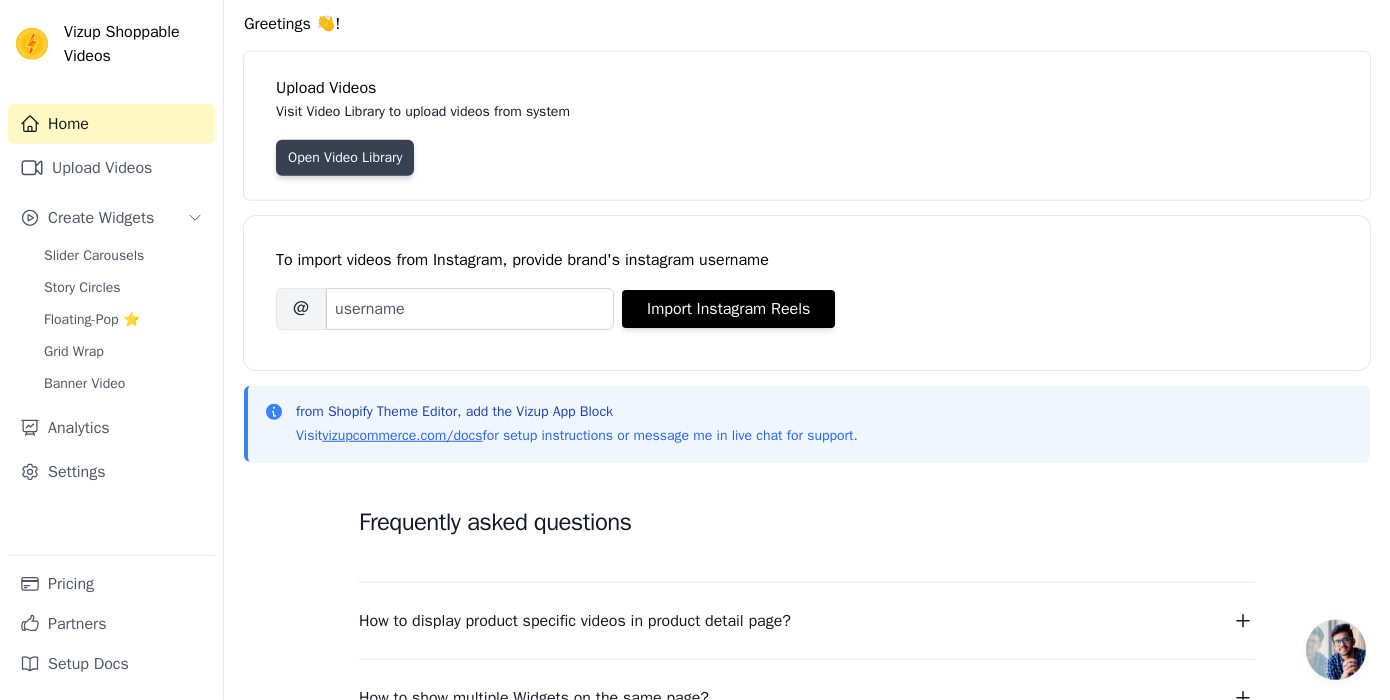 click on "Open Video Library" at bounding box center [345, 158] 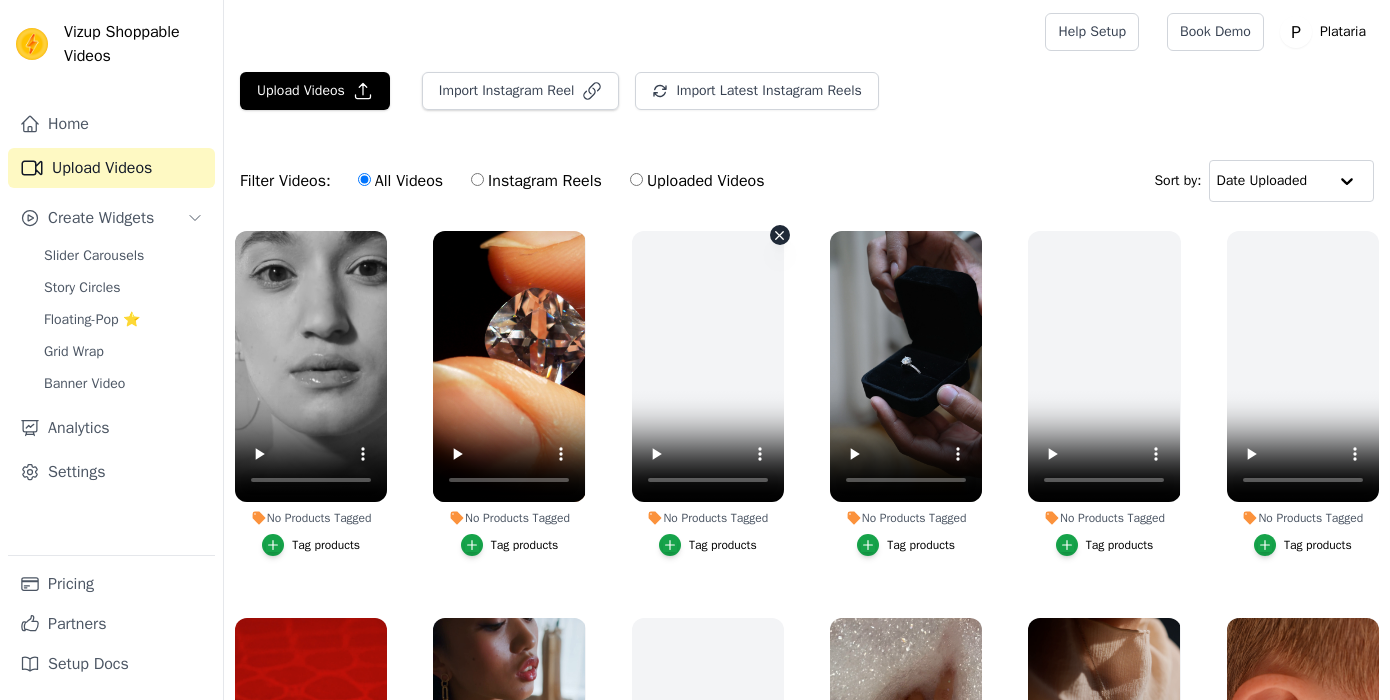 scroll, scrollTop: 0, scrollLeft: 0, axis: both 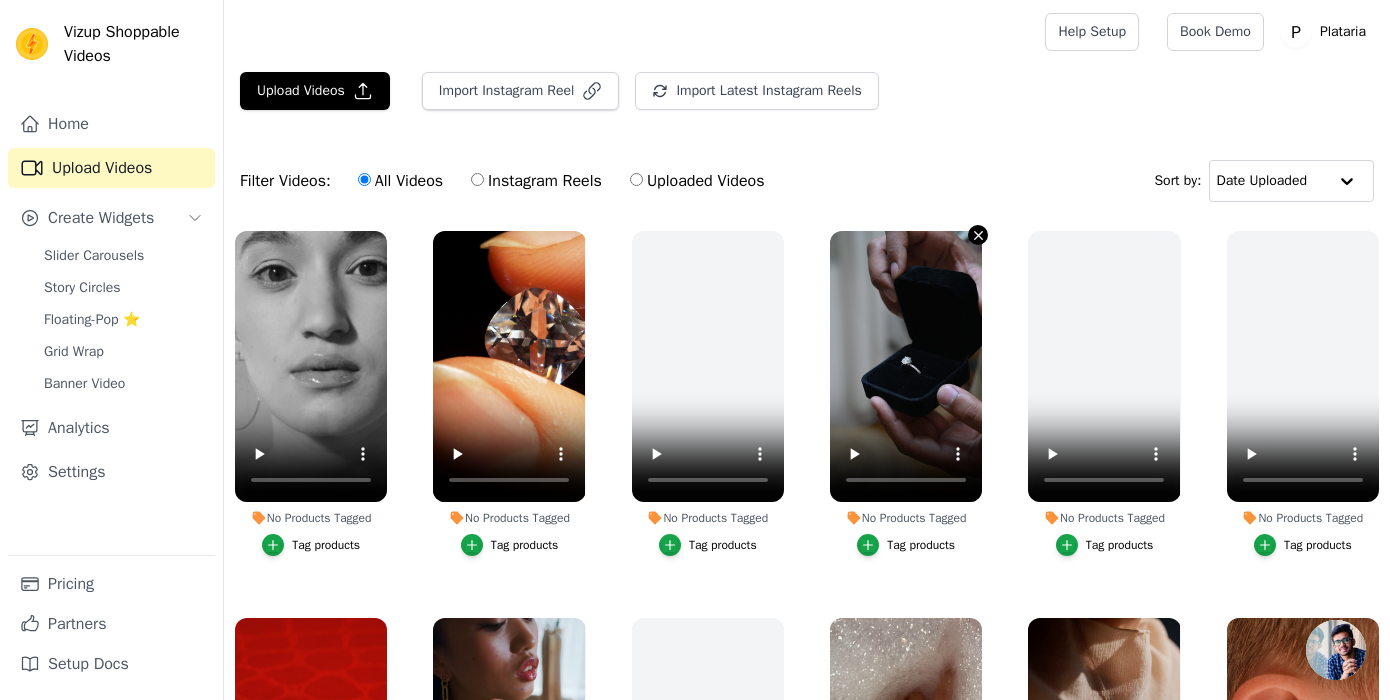 click 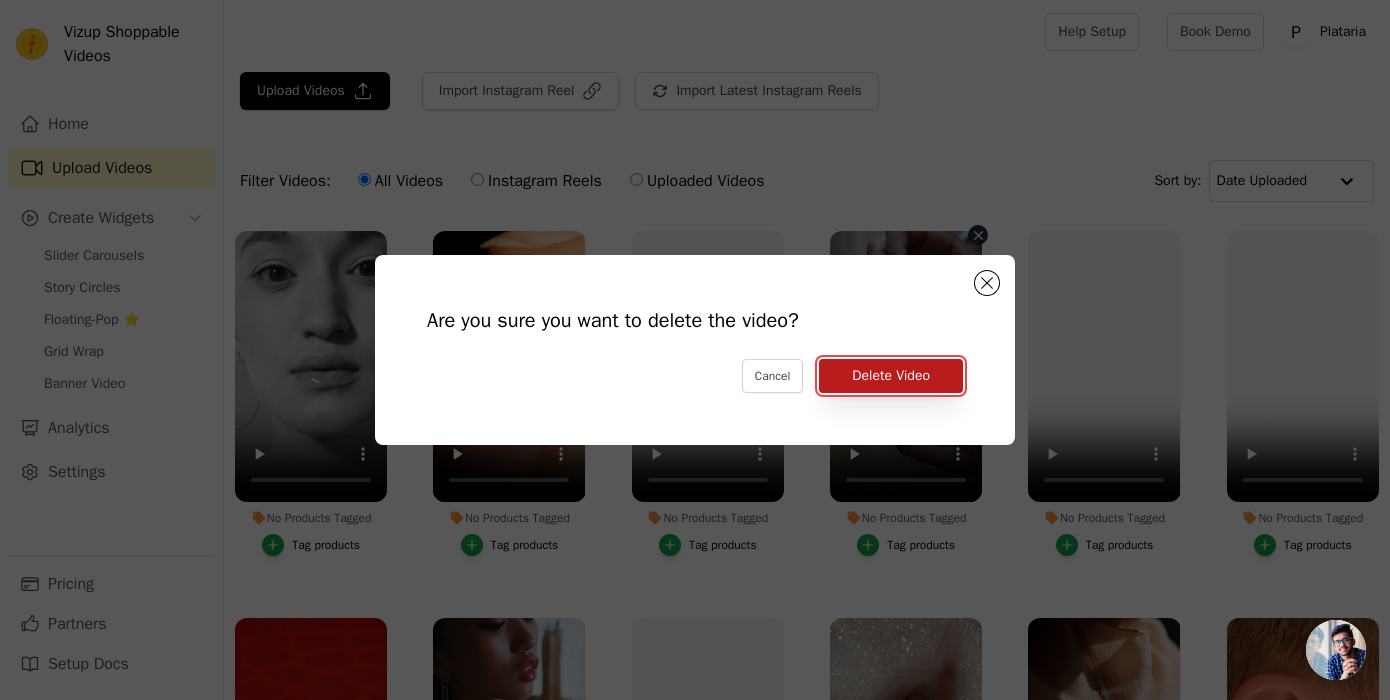 click on "Delete Video" at bounding box center (891, 376) 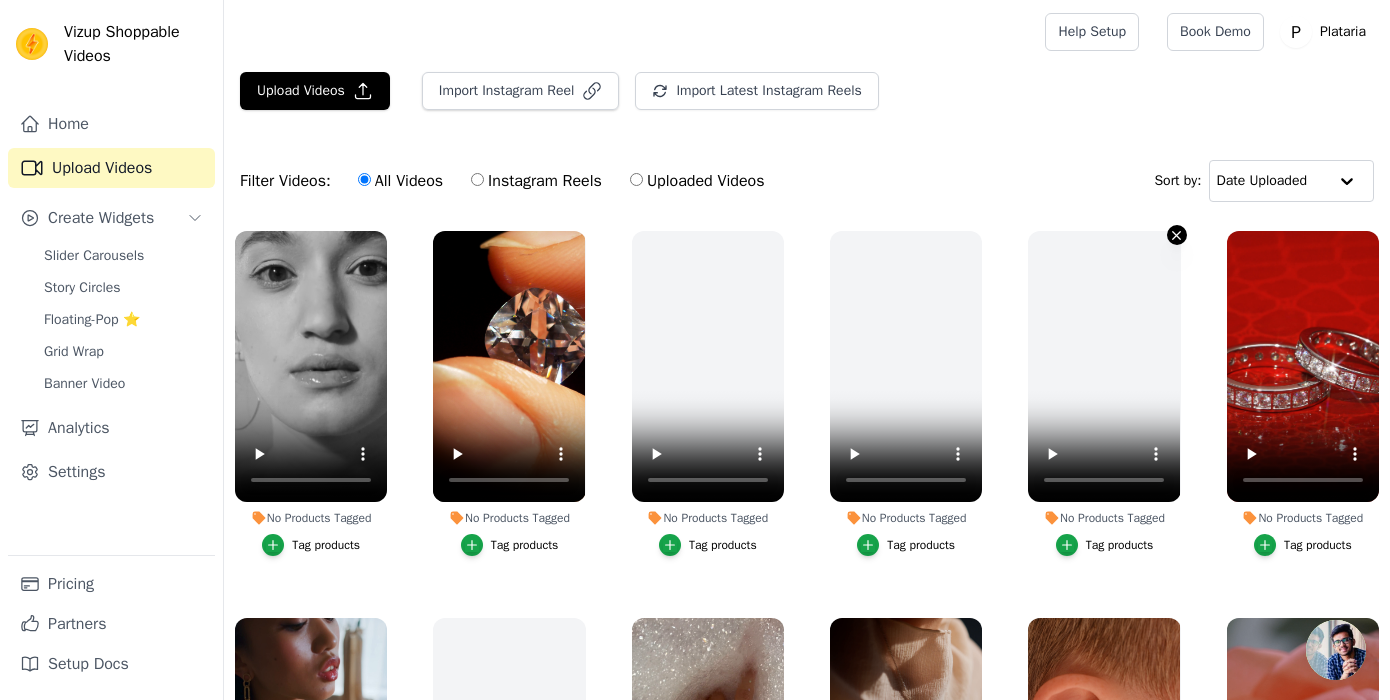 click 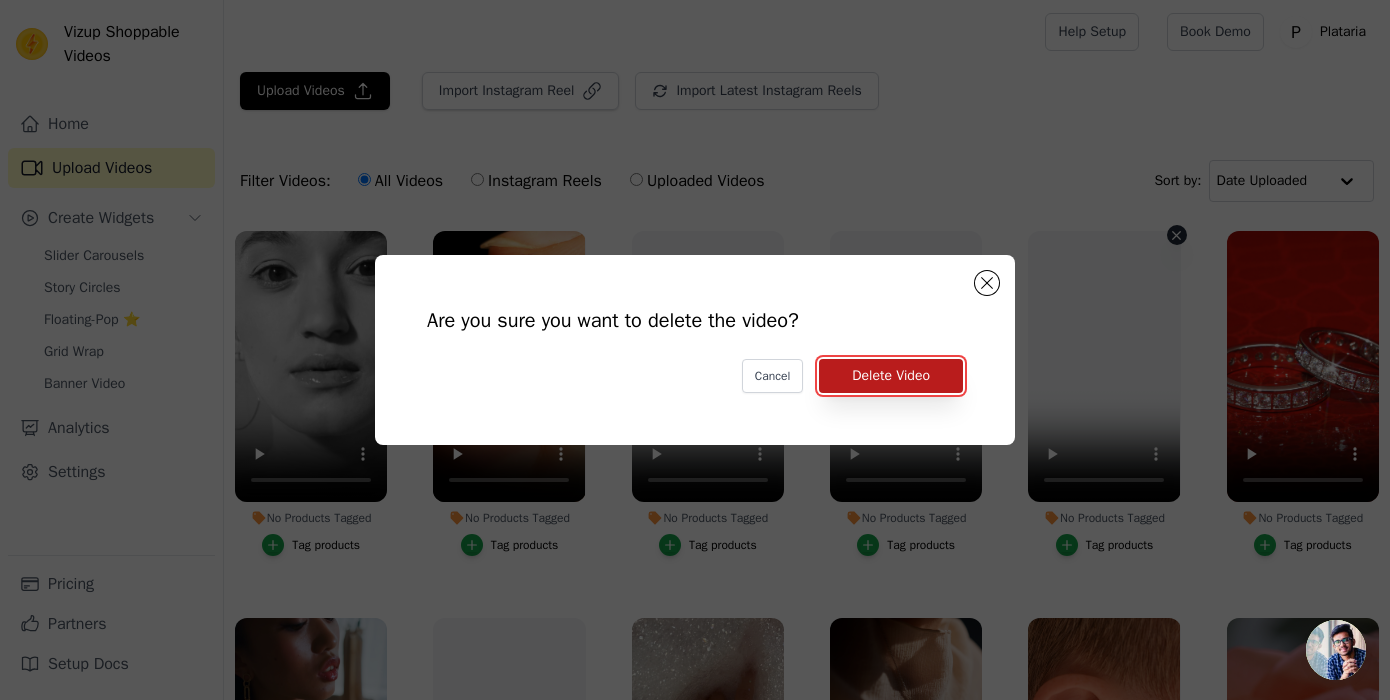 click on "Delete Video" at bounding box center [891, 376] 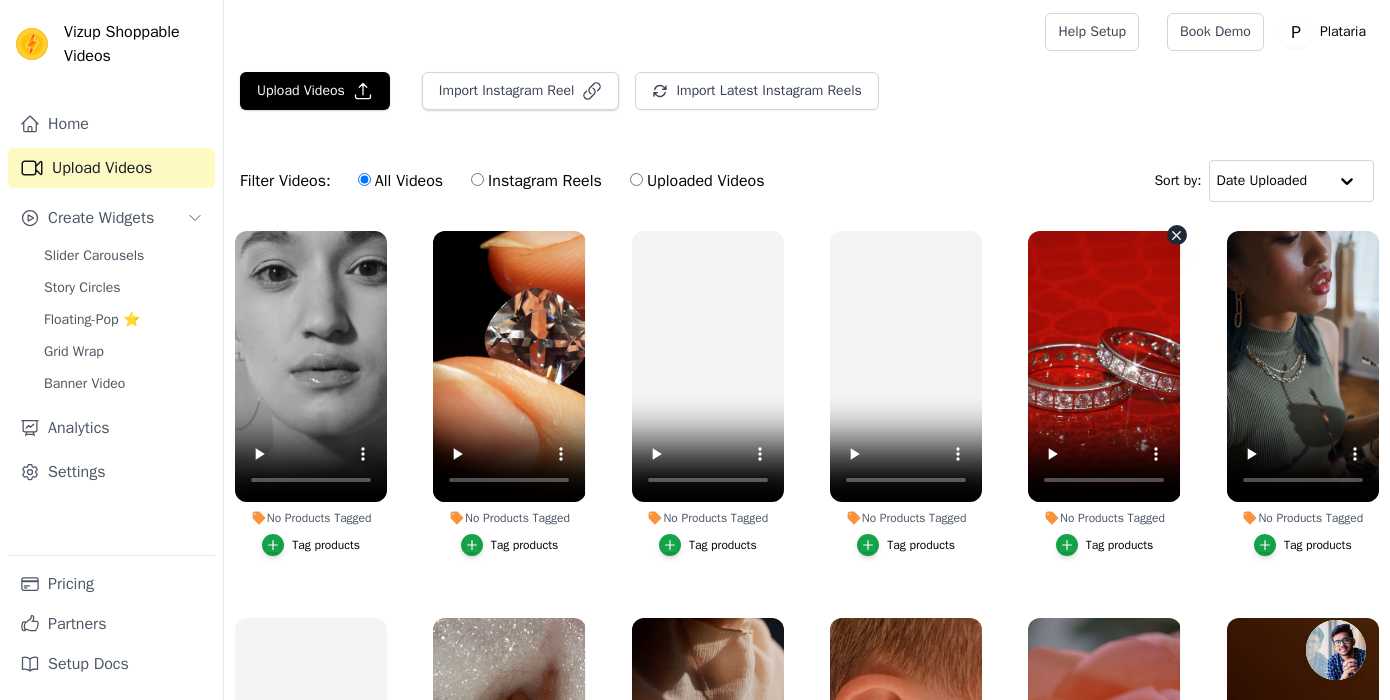 click 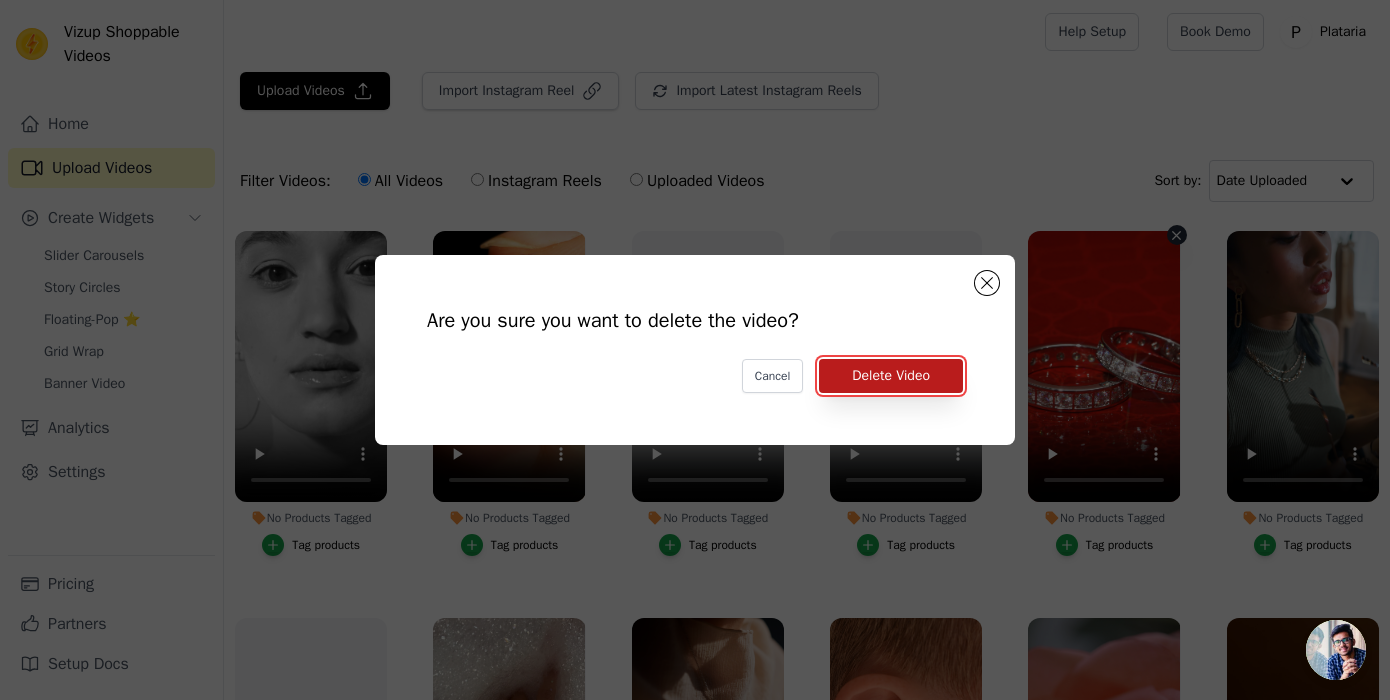 click on "Delete Video" at bounding box center (891, 376) 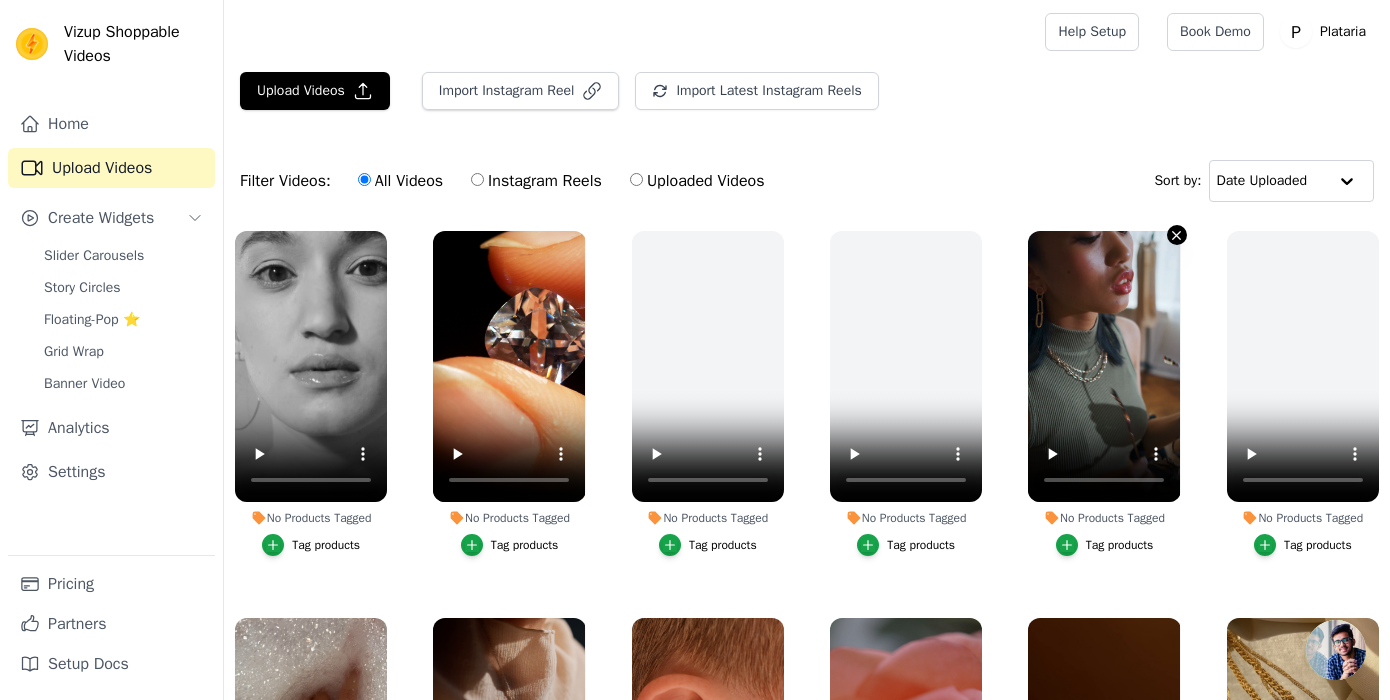 click 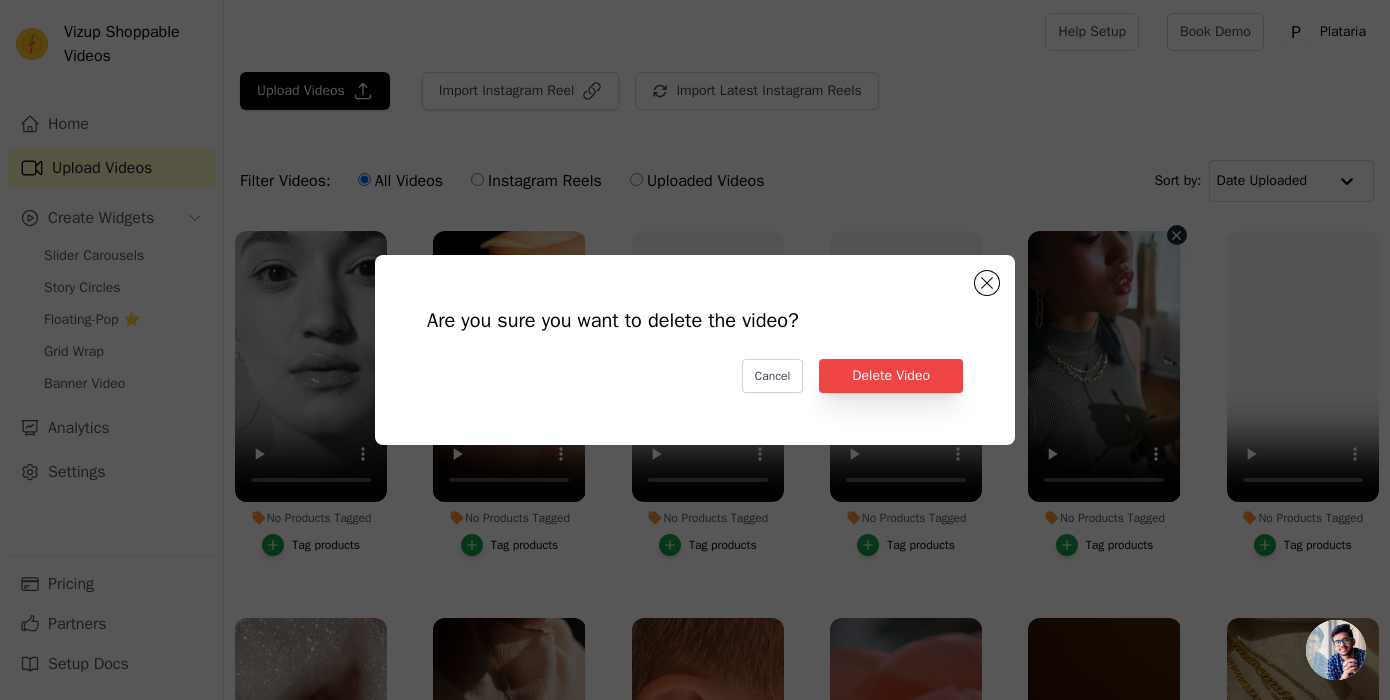 click on "Are you sure you want to delete the video?   Cancel   Delete Video" at bounding box center (695, 350) 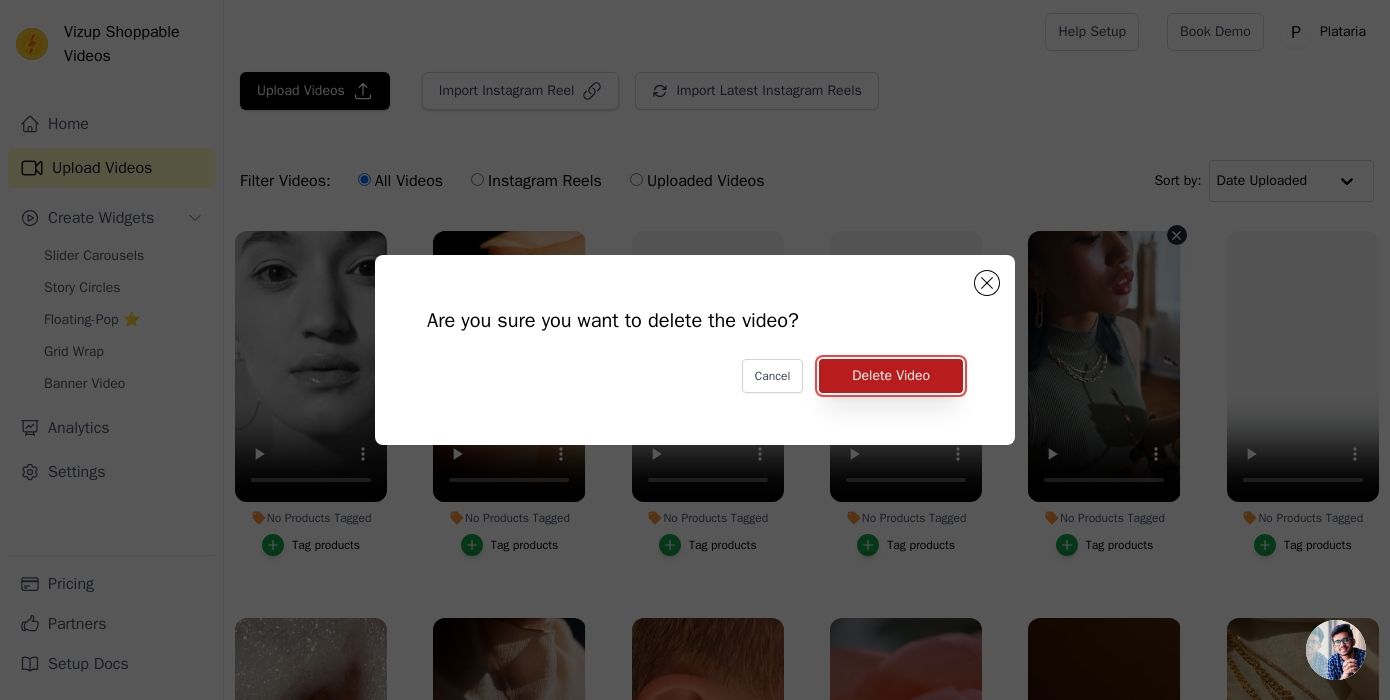 click on "Delete Video" at bounding box center (891, 376) 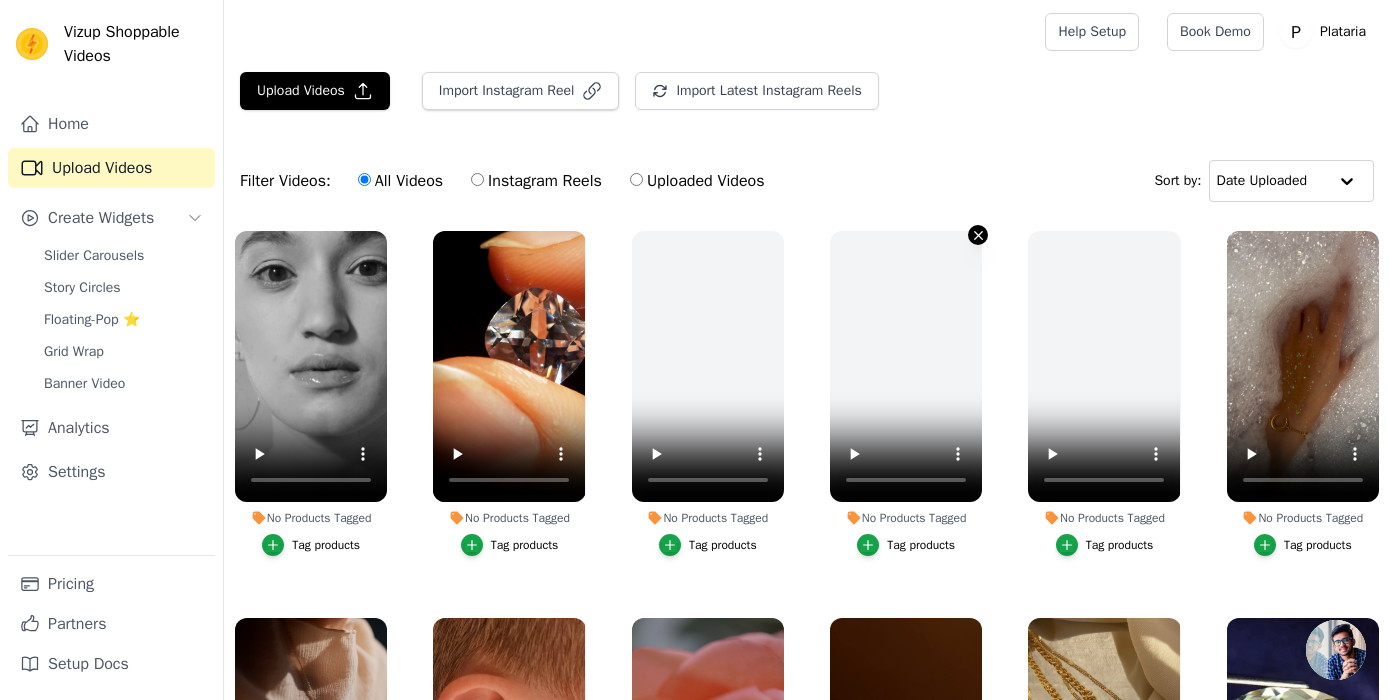 click 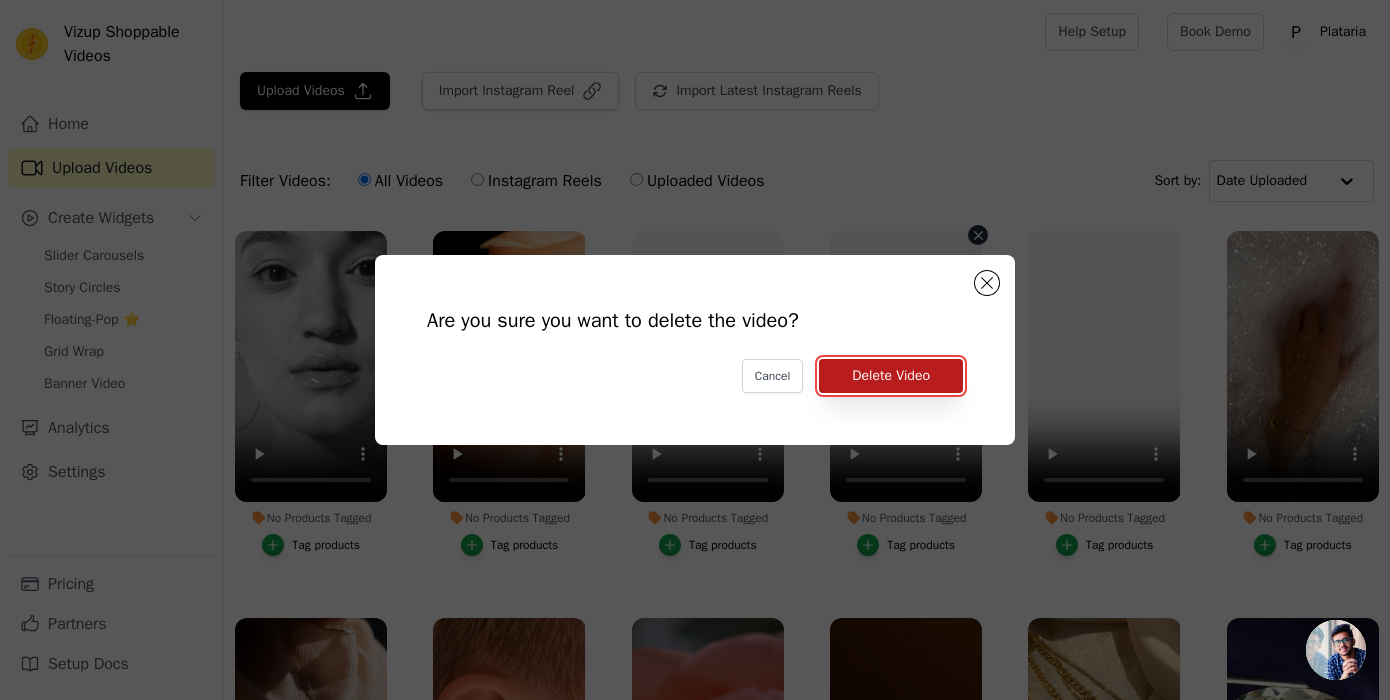 click on "Delete Video" at bounding box center [891, 376] 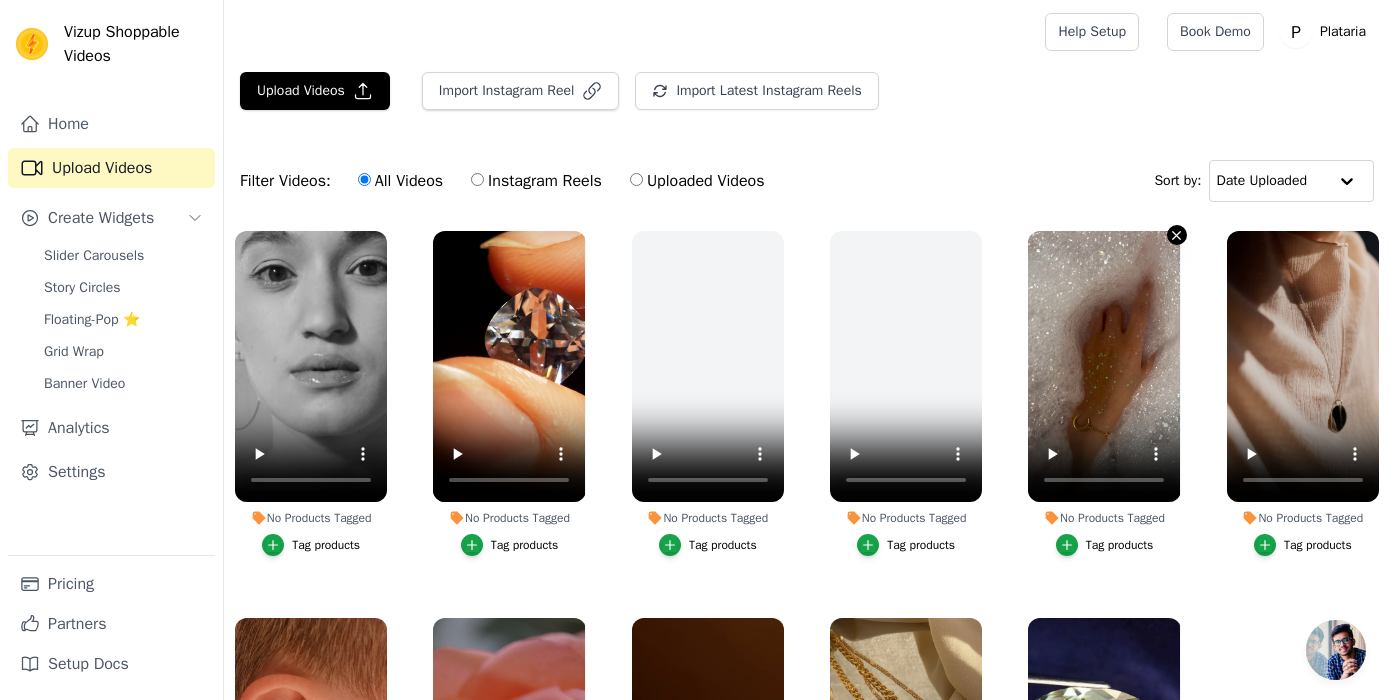 click 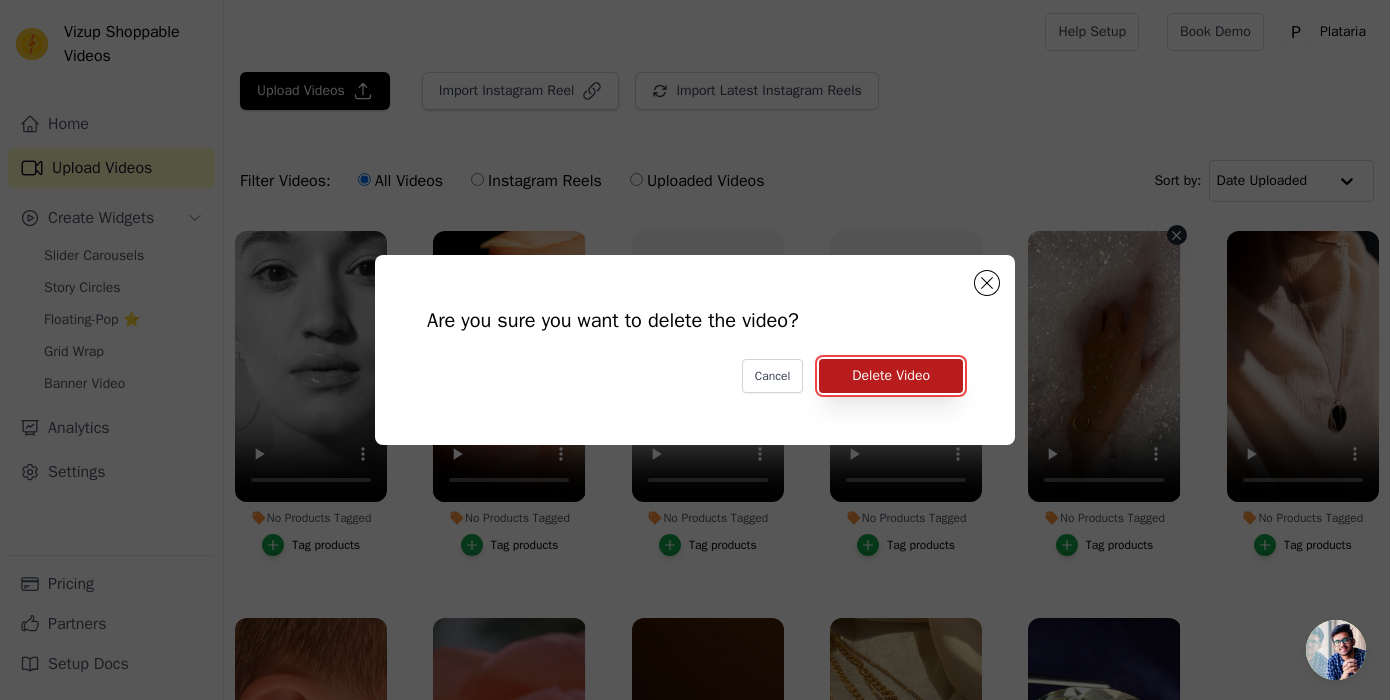 click on "Delete Video" at bounding box center [891, 376] 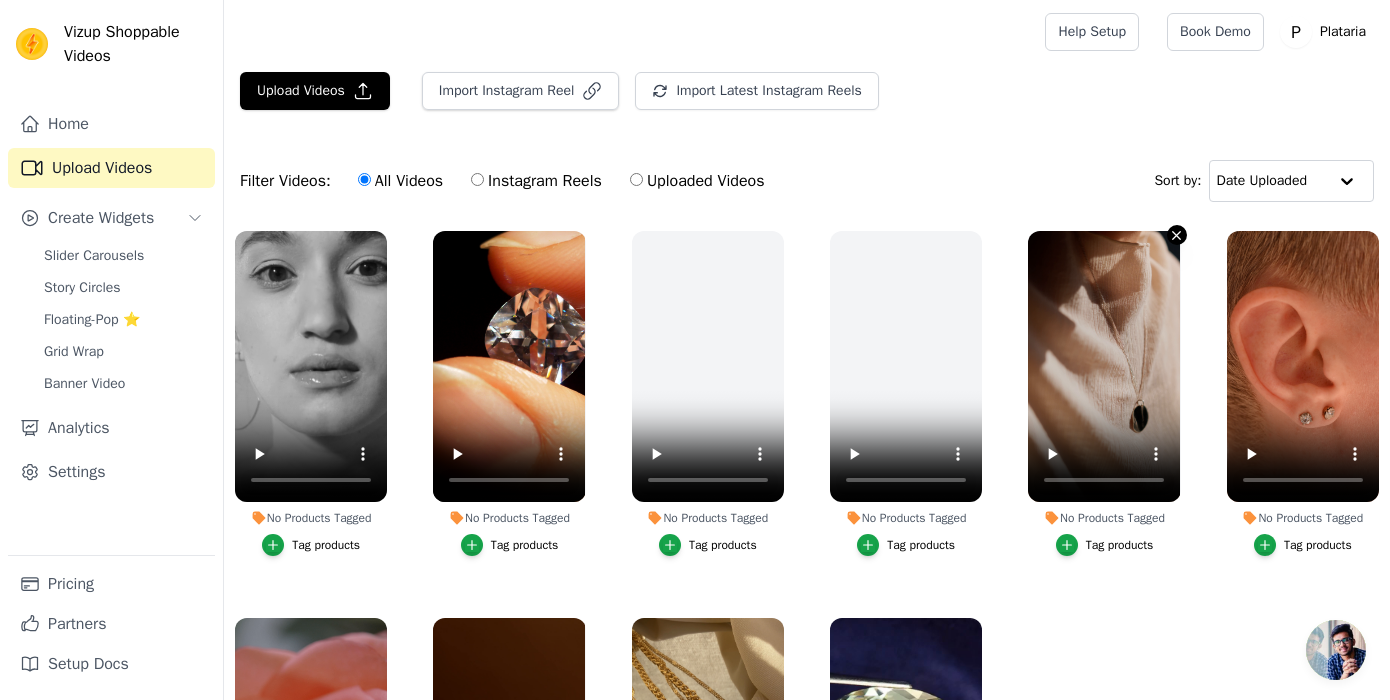 click 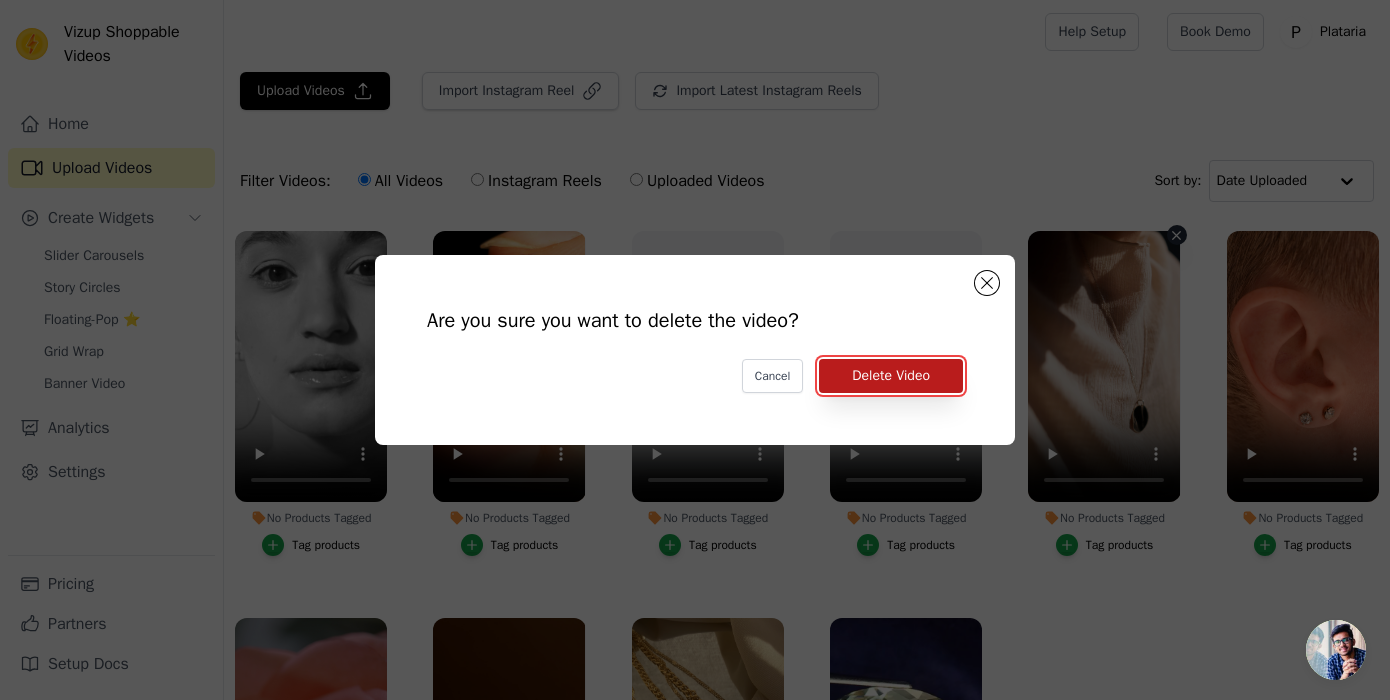 click on "Delete Video" at bounding box center (891, 376) 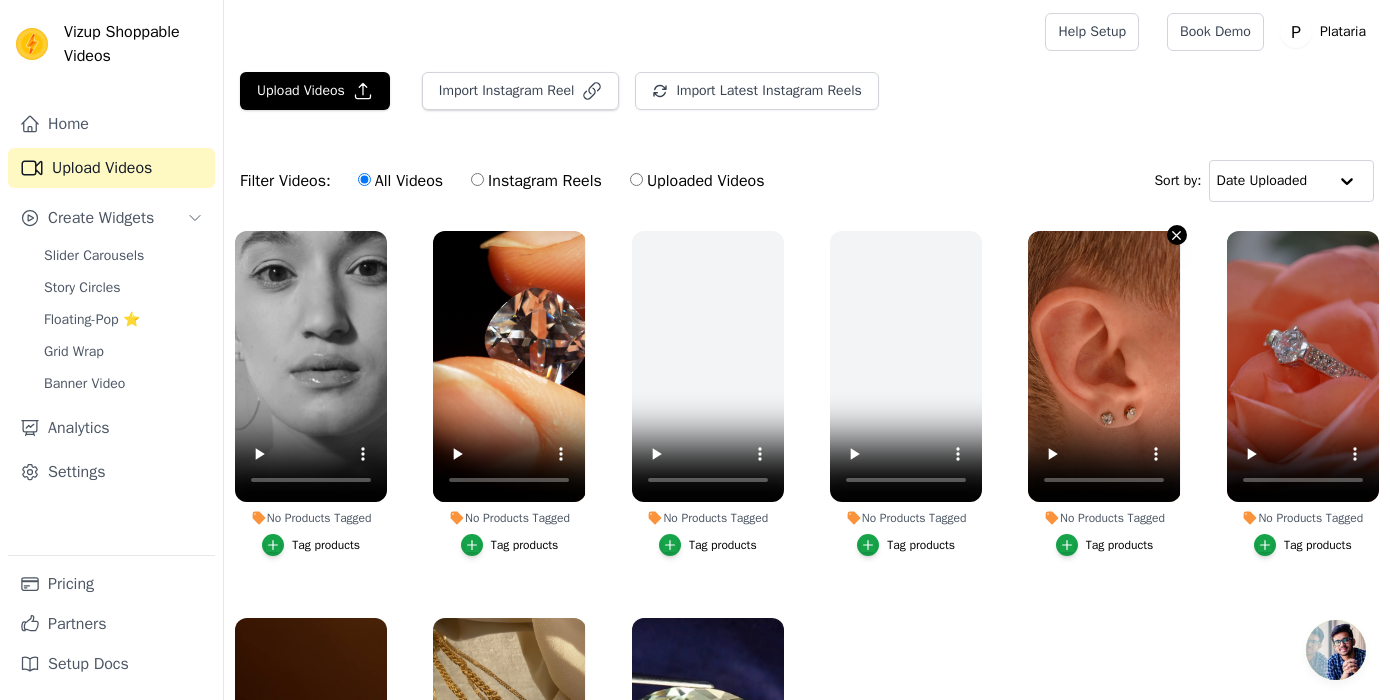 click 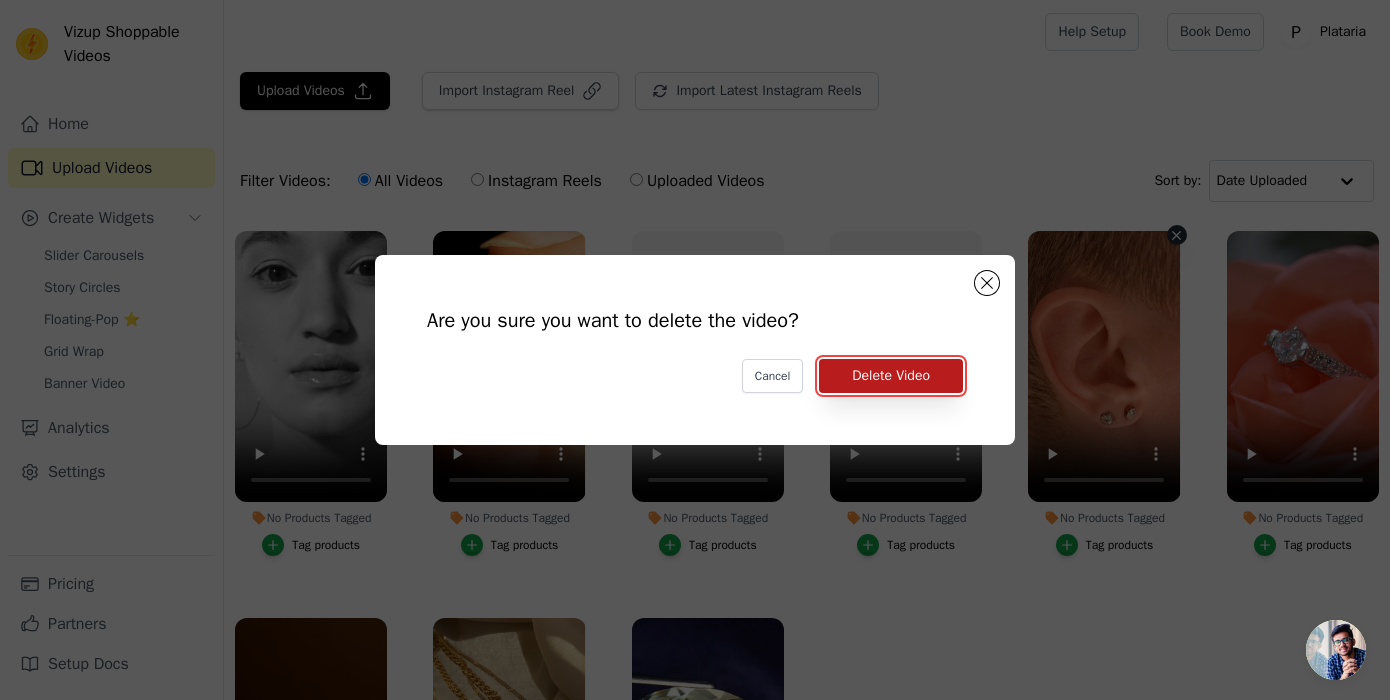 click on "Delete Video" at bounding box center [891, 376] 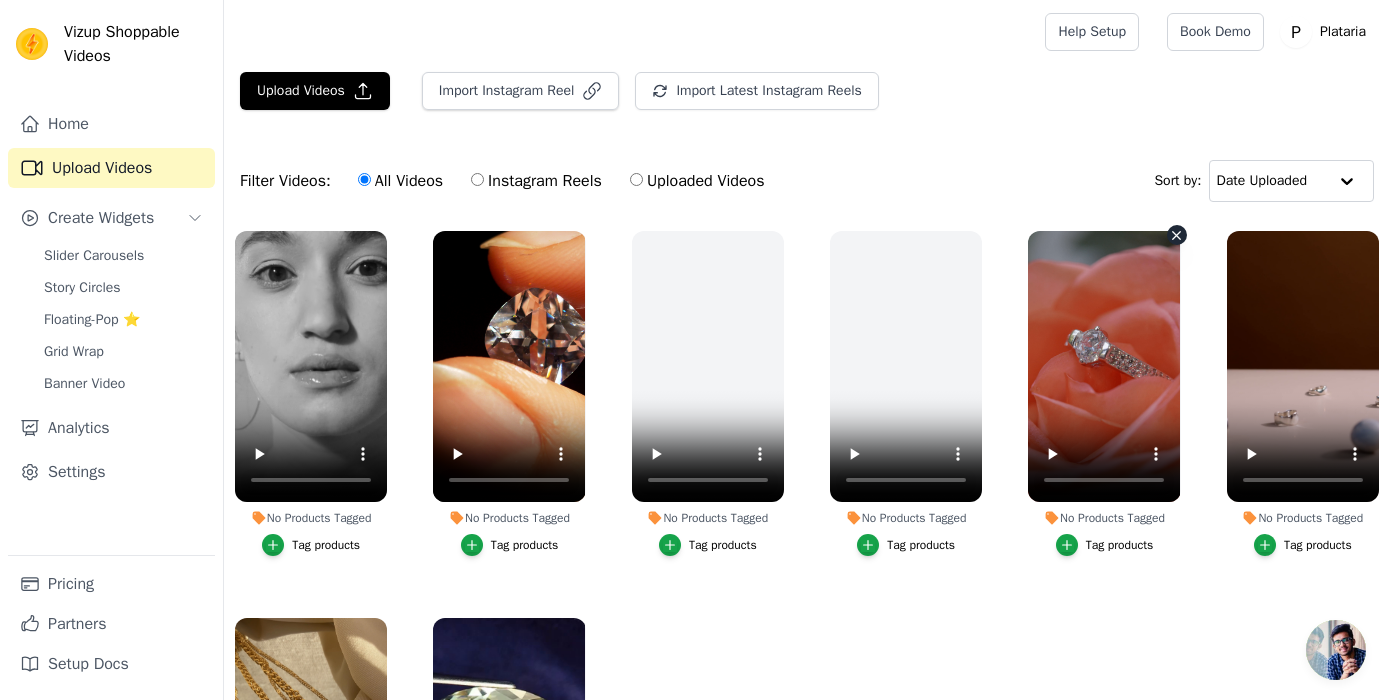 click 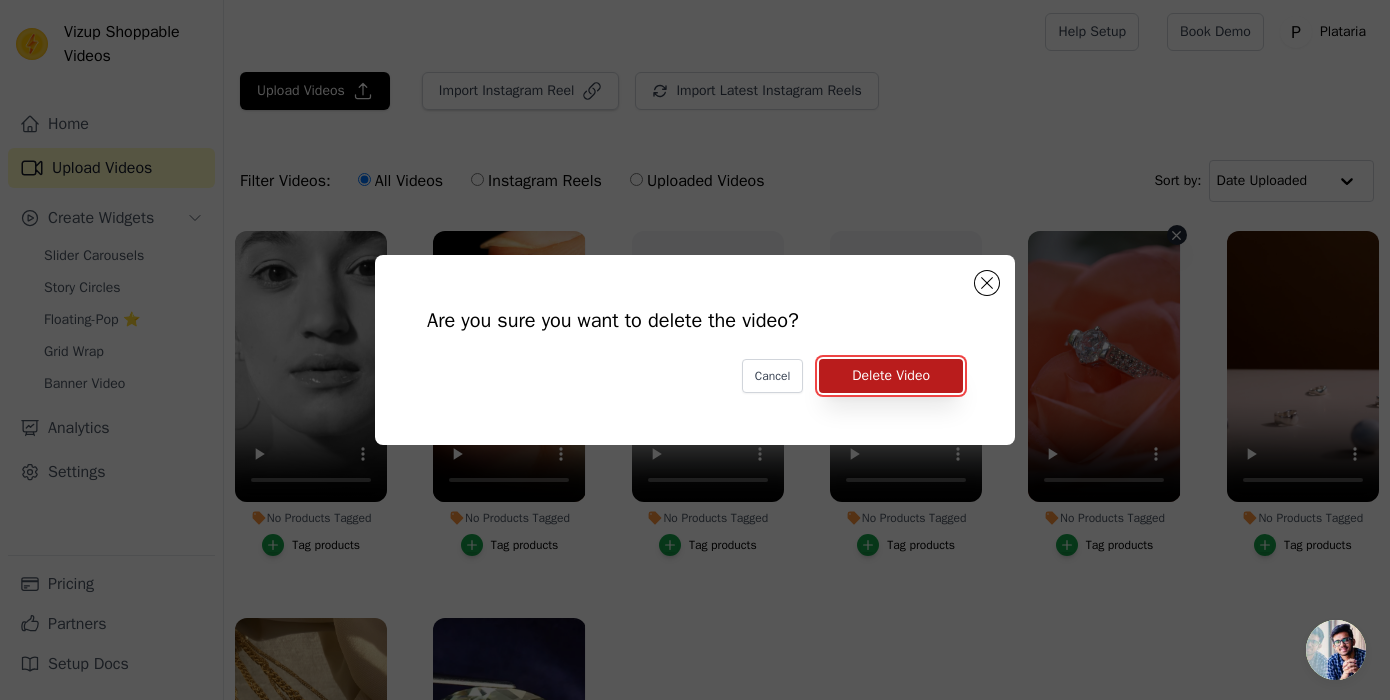 click on "Delete Video" at bounding box center (891, 376) 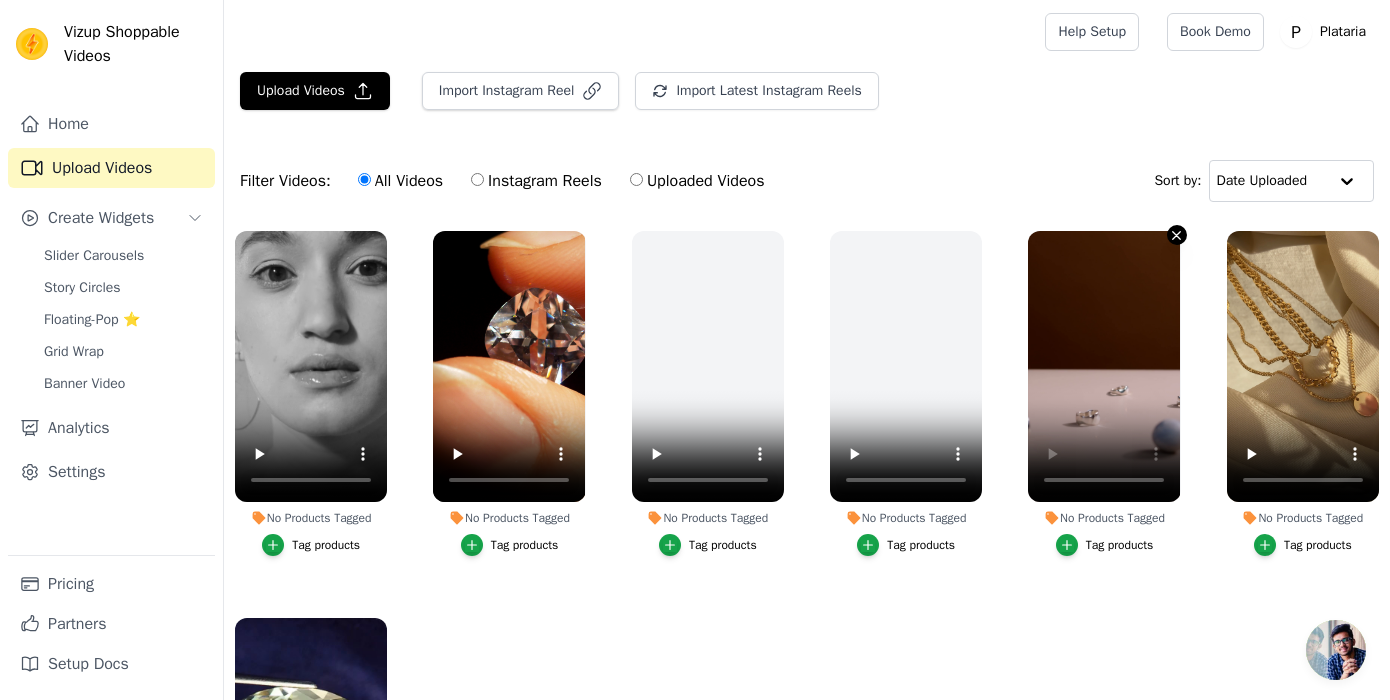 click on "No Products Tagged       Tag products" at bounding box center (1177, 235) 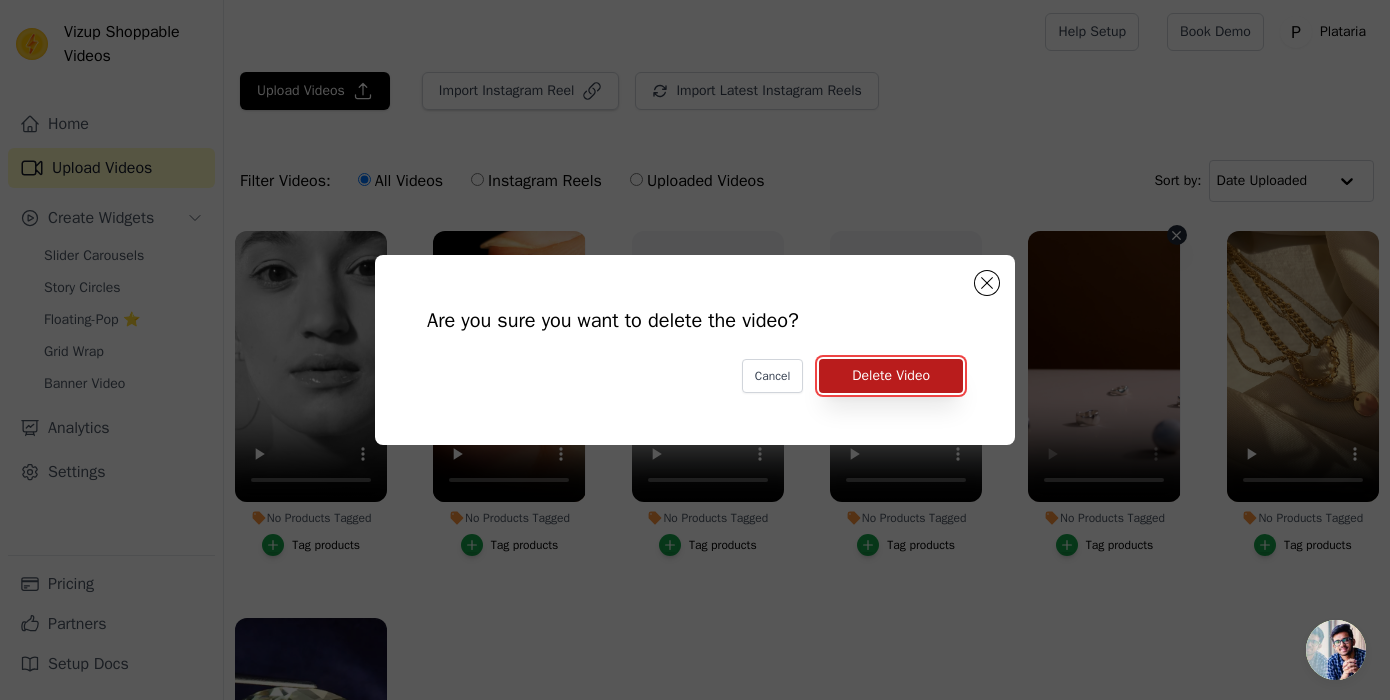 click on "Delete Video" at bounding box center [891, 376] 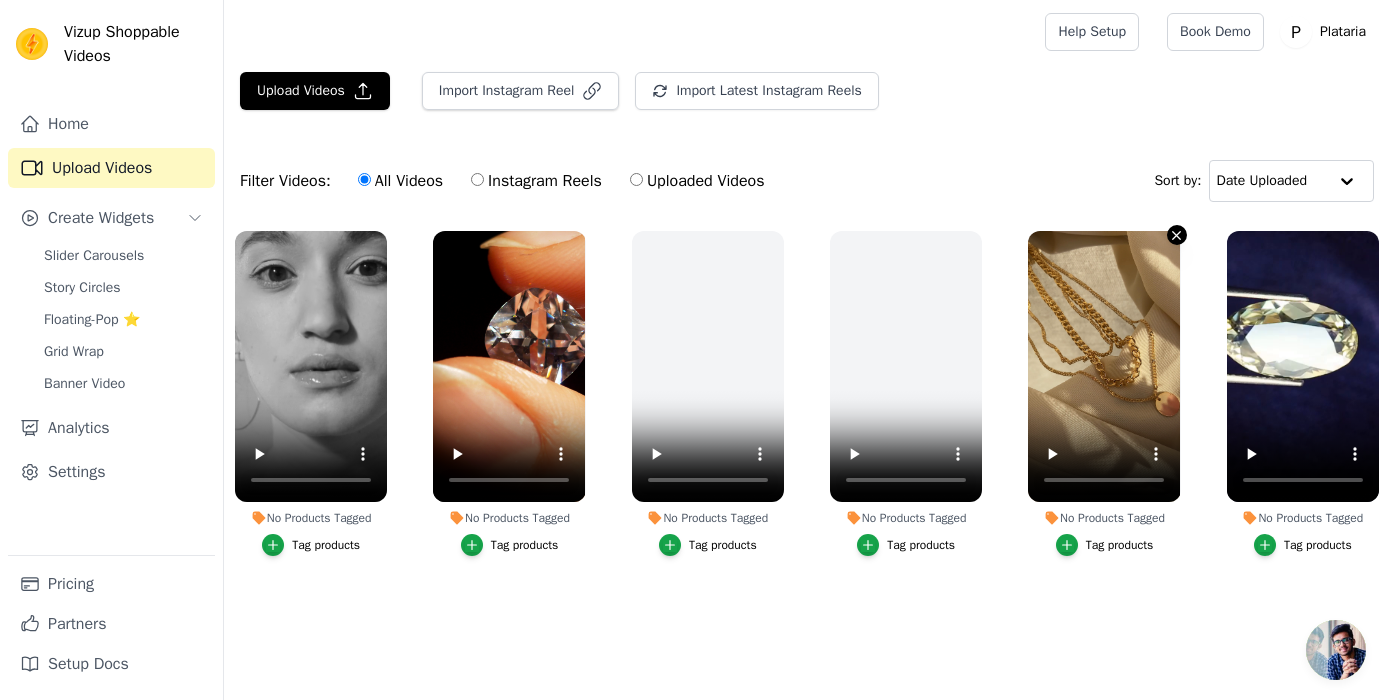 click 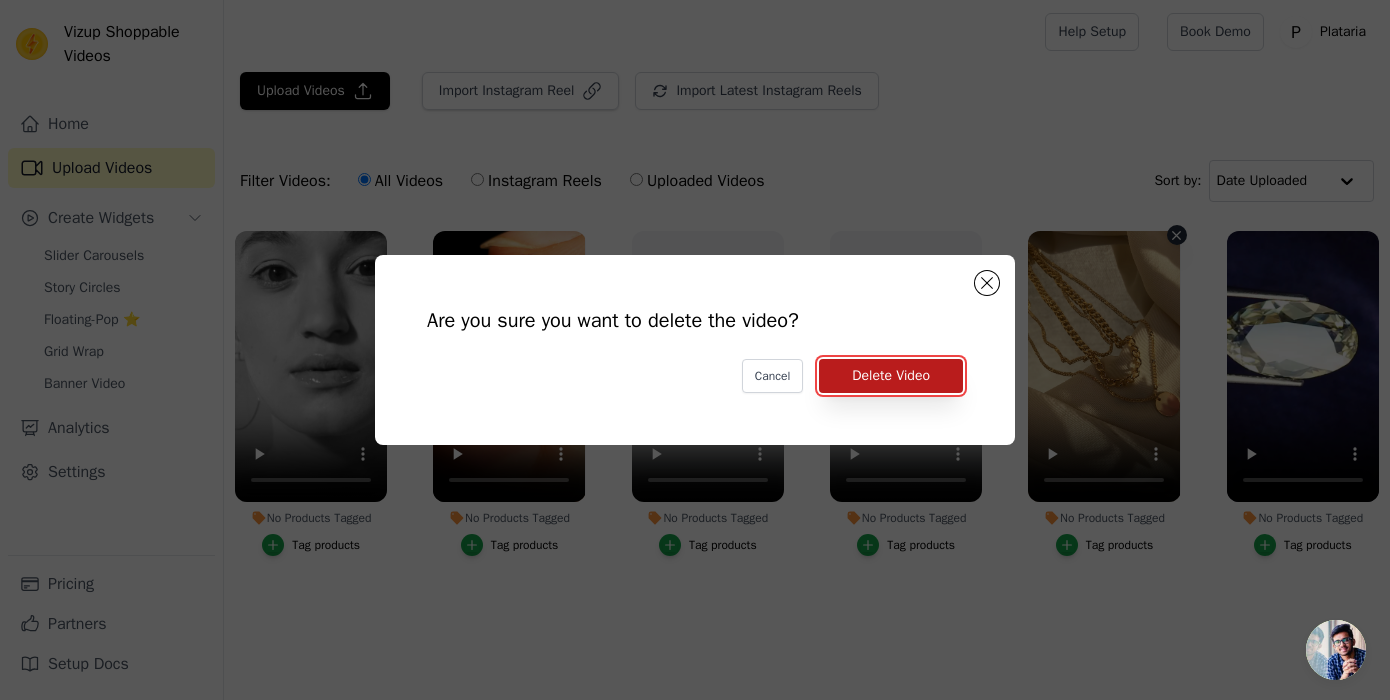 click on "Delete Video" at bounding box center [891, 376] 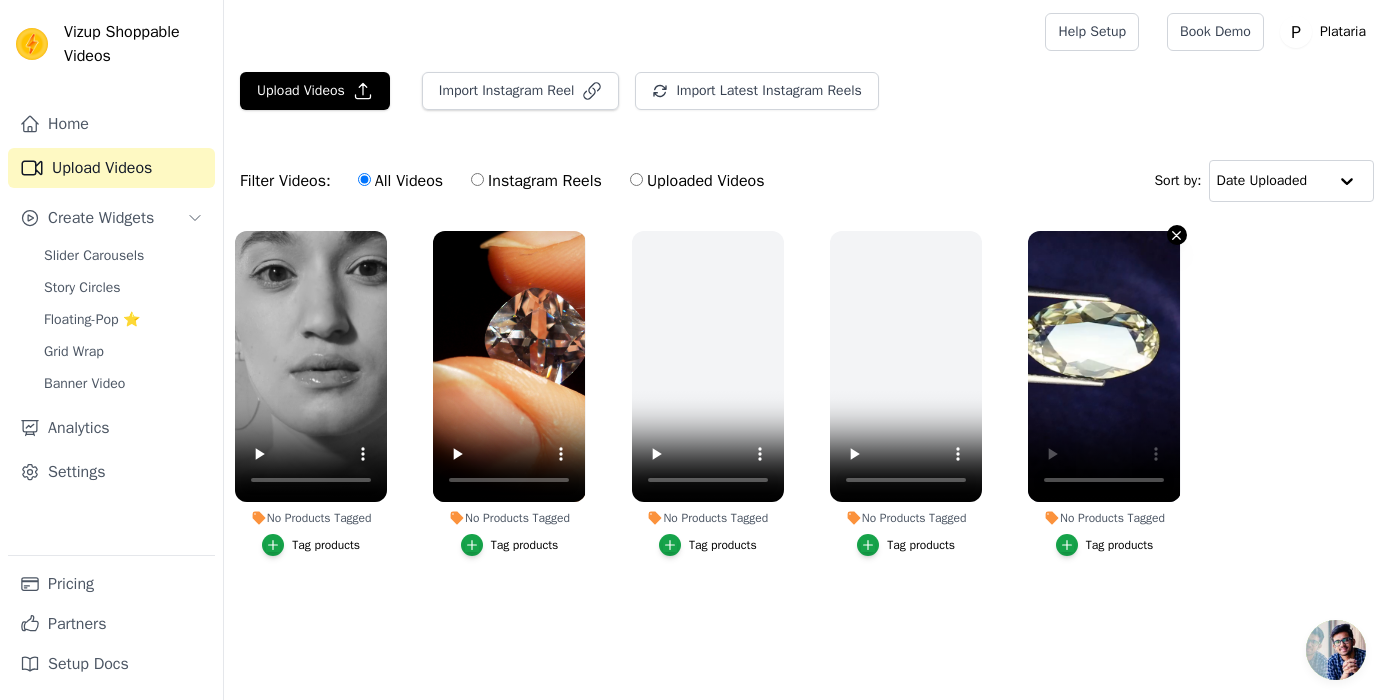 click 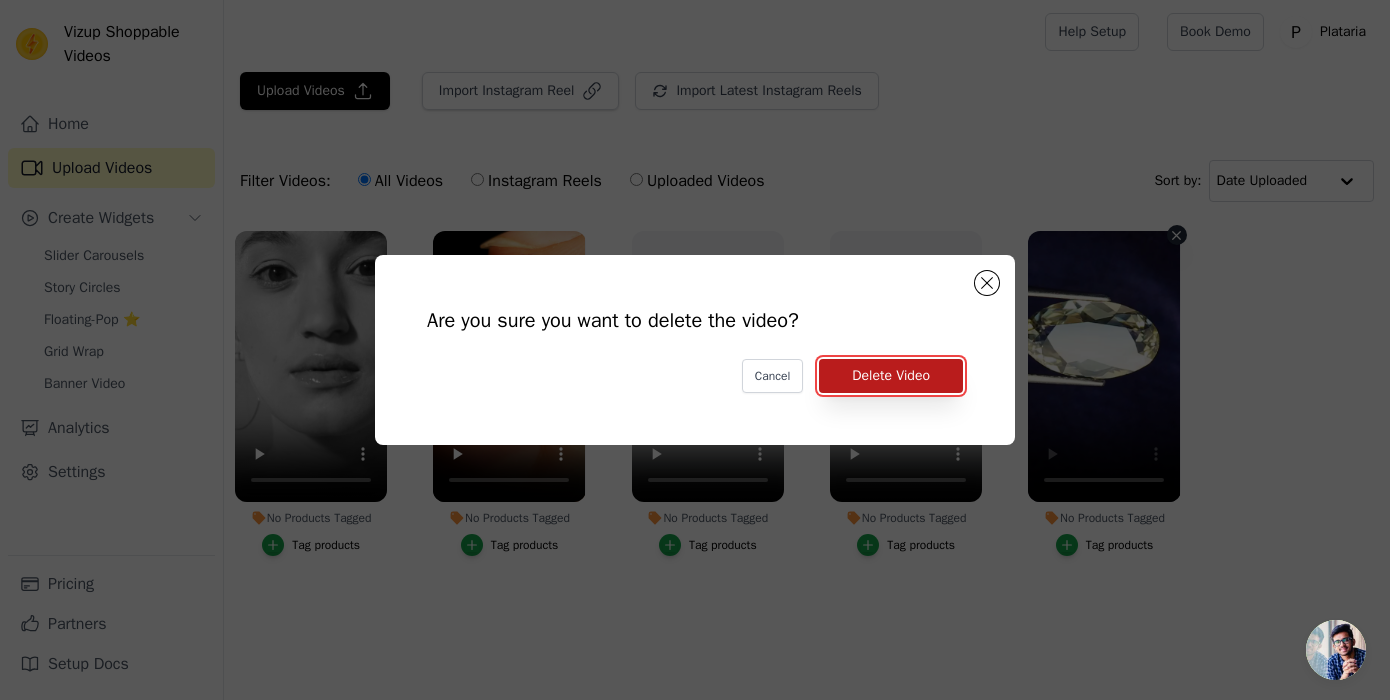click on "Delete Video" at bounding box center [891, 376] 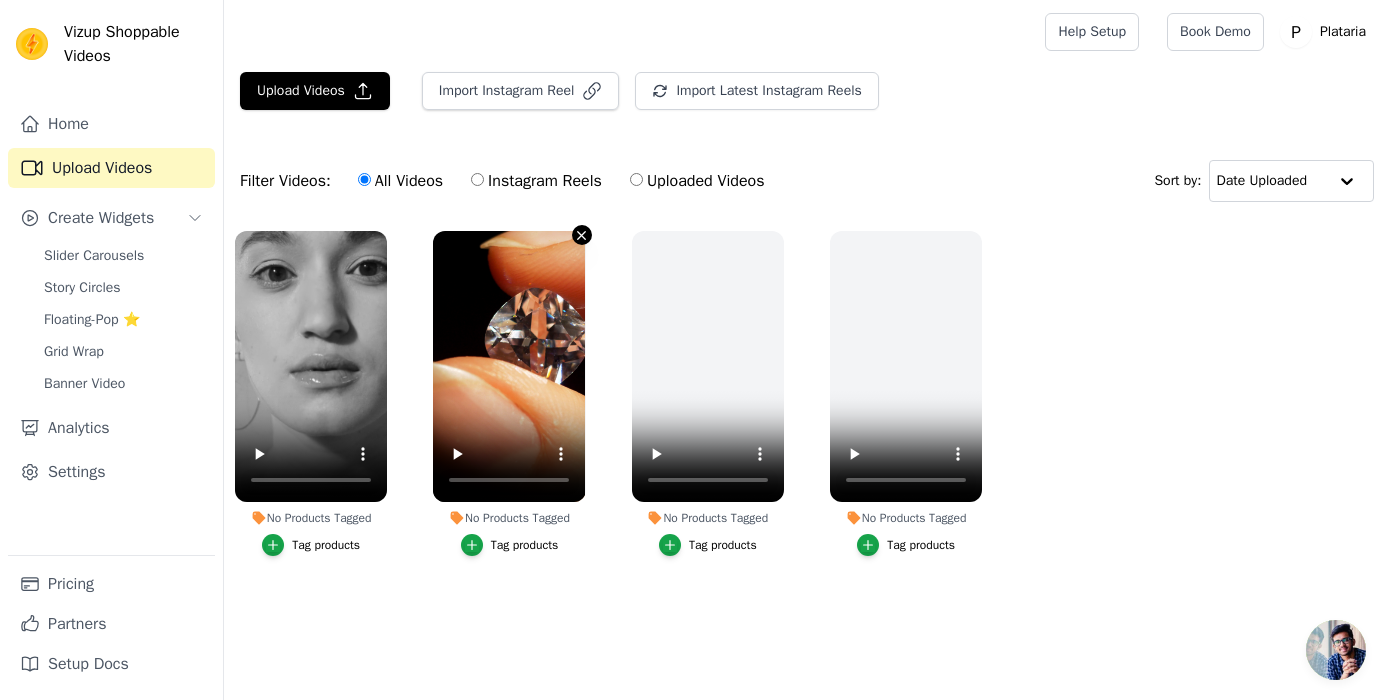click 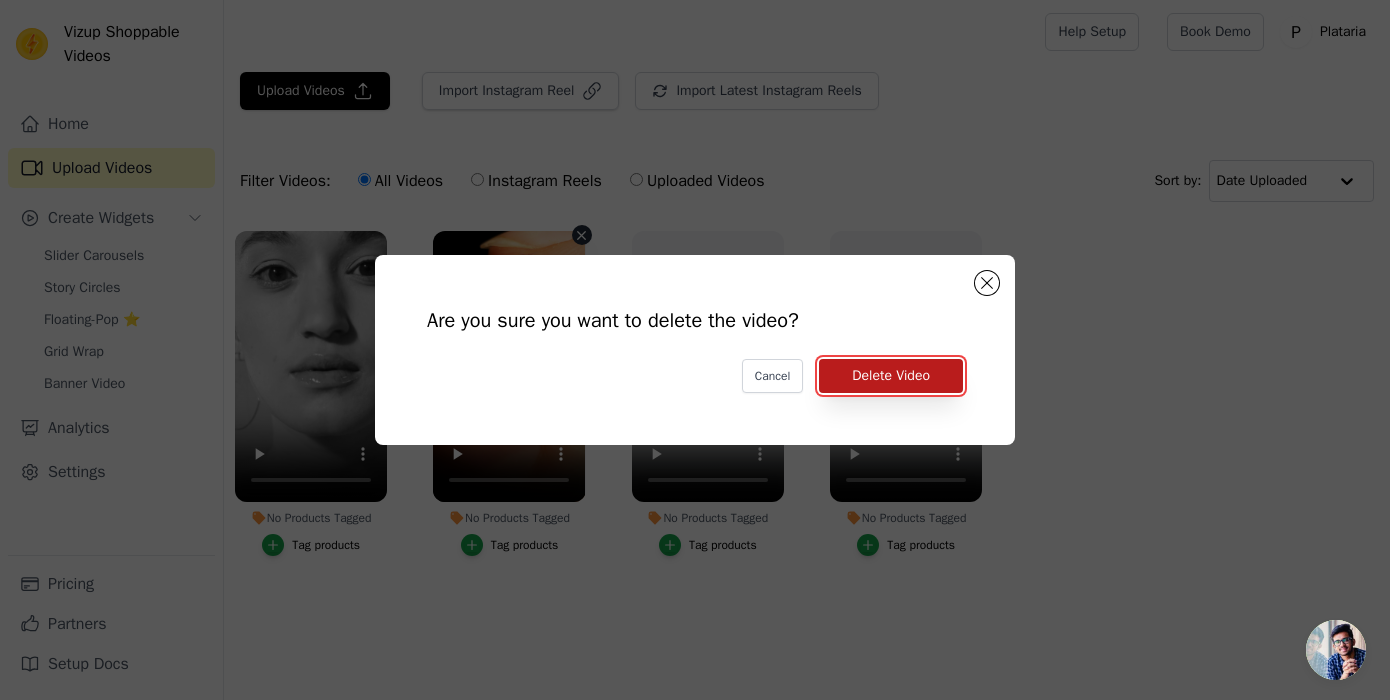 click on "Delete Video" at bounding box center (891, 376) 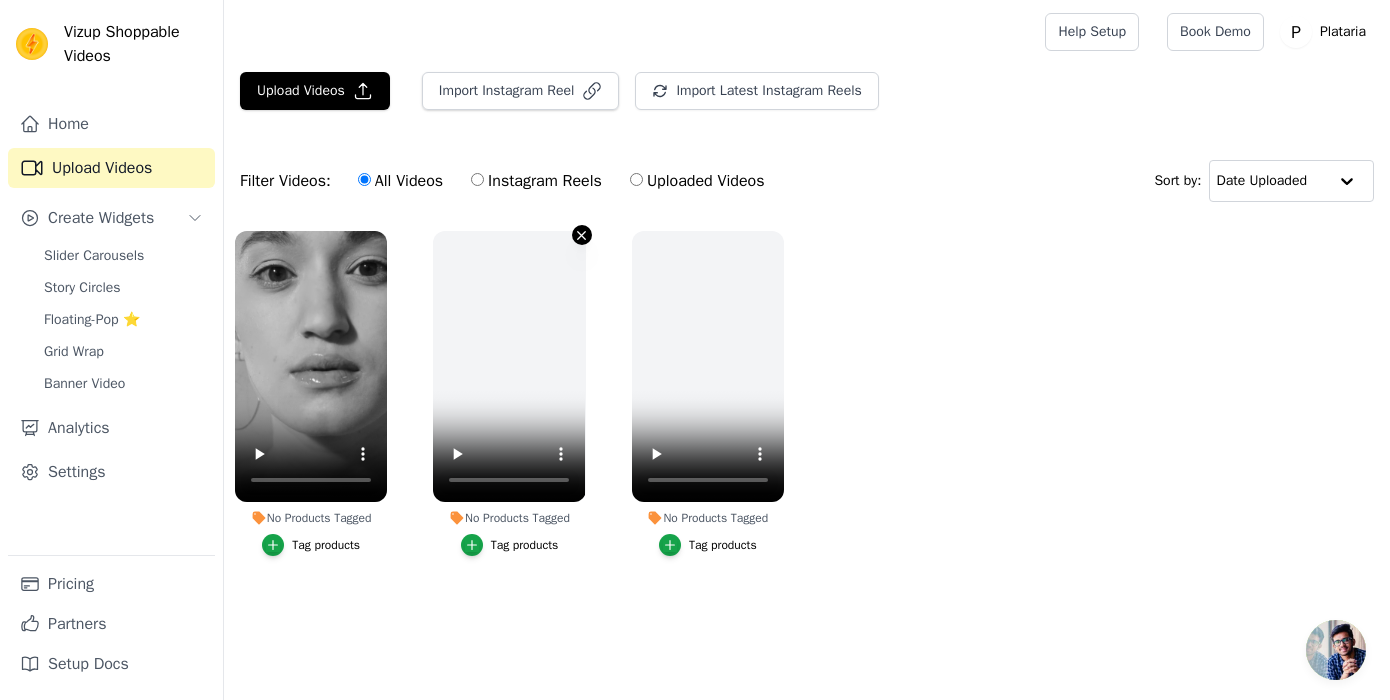click 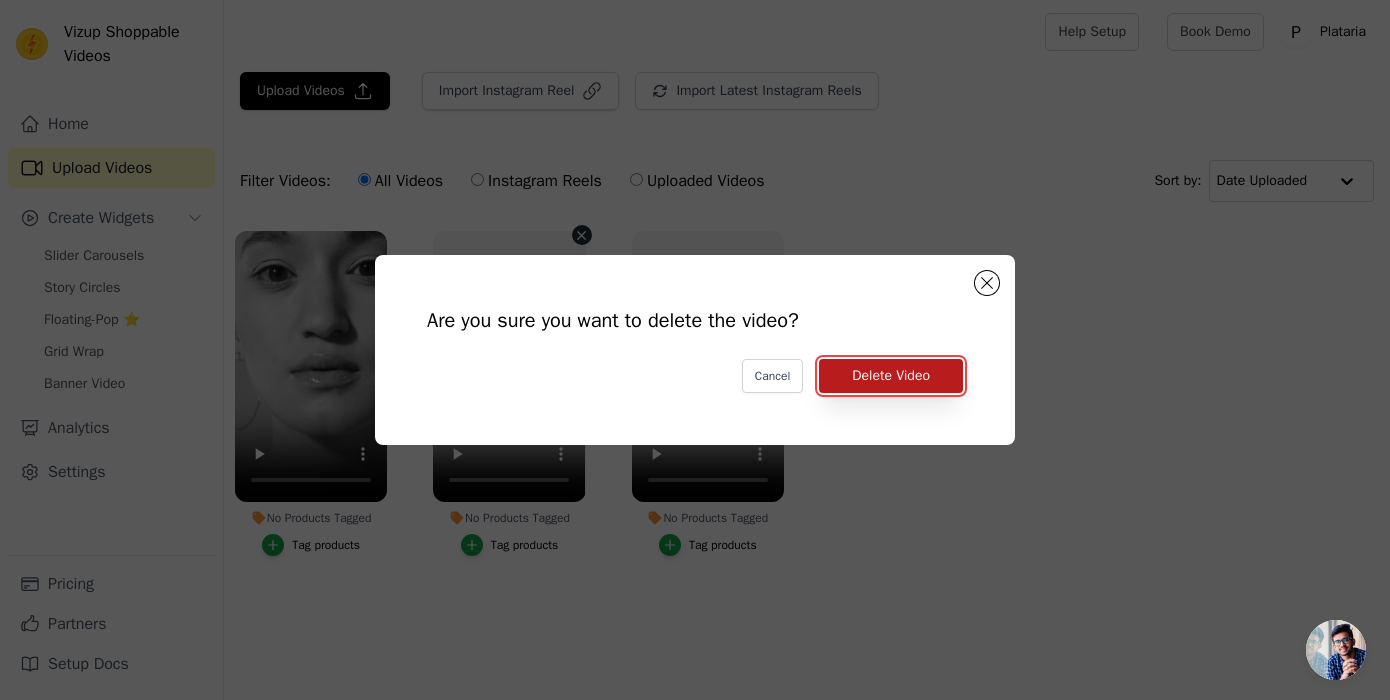 click on "Delete Video" at bounding box center (891, 376) 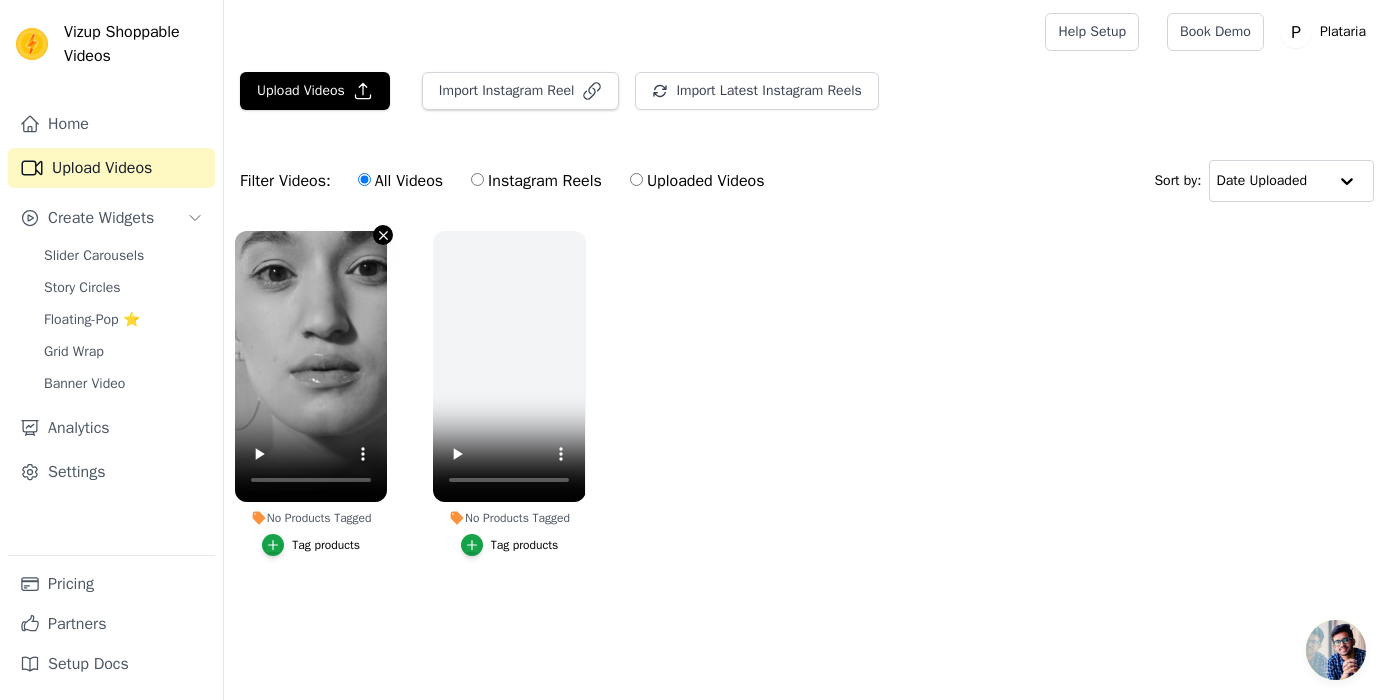 click 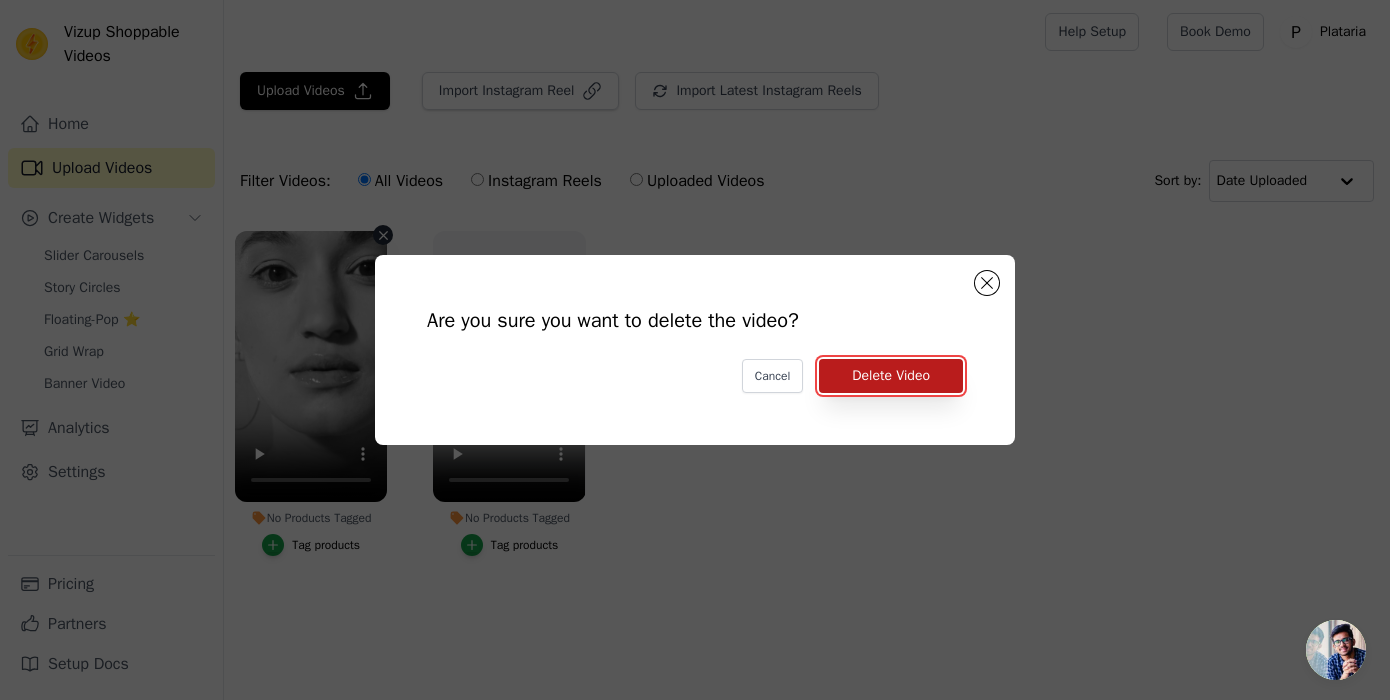 click on "Delete Video" at bounding box center (891, 376) 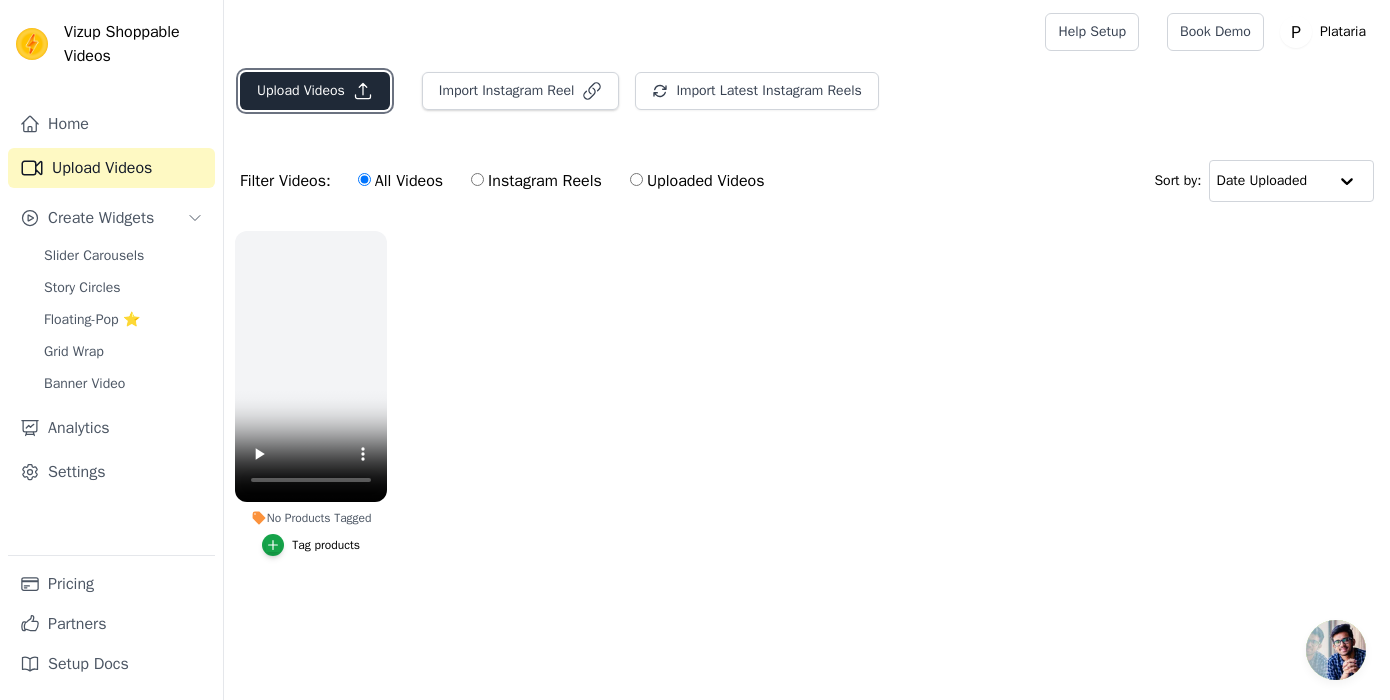 click on "Upload Videos" at bounding box center [315, 91] 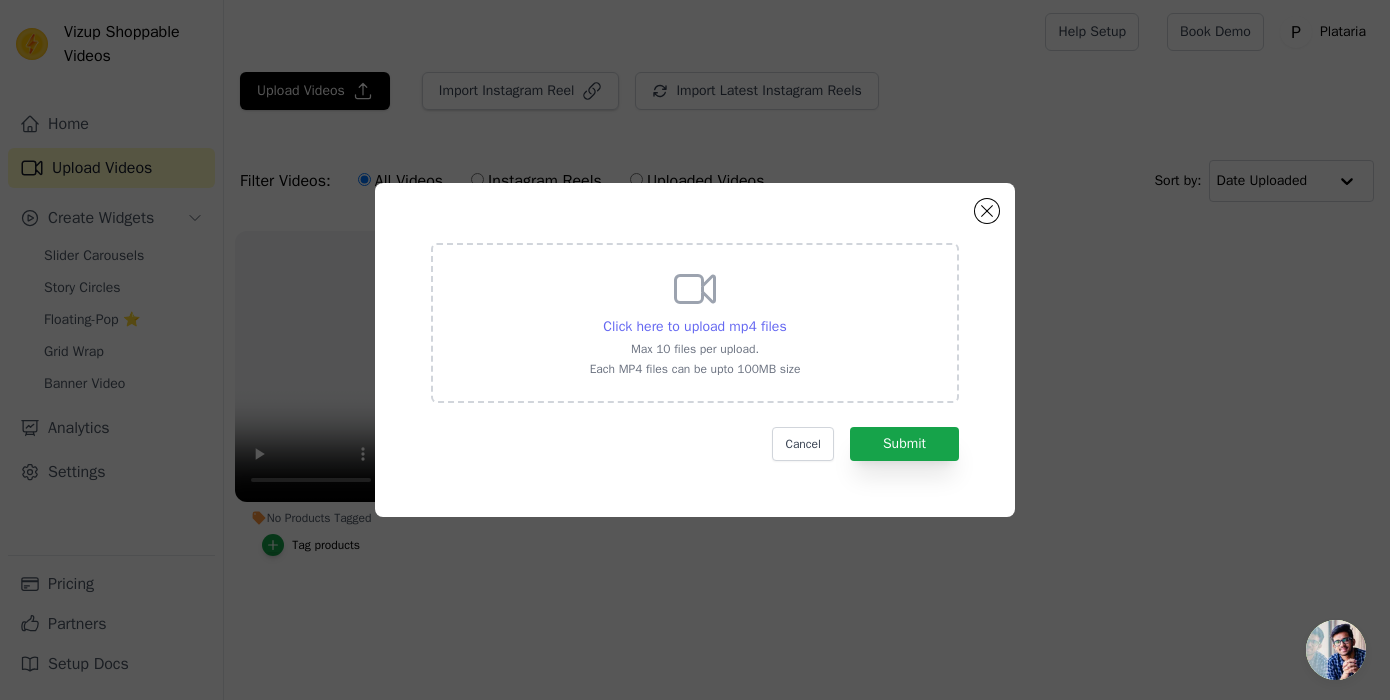 click on "Click here to upload mp4 files" at bounding box center [694, 326] 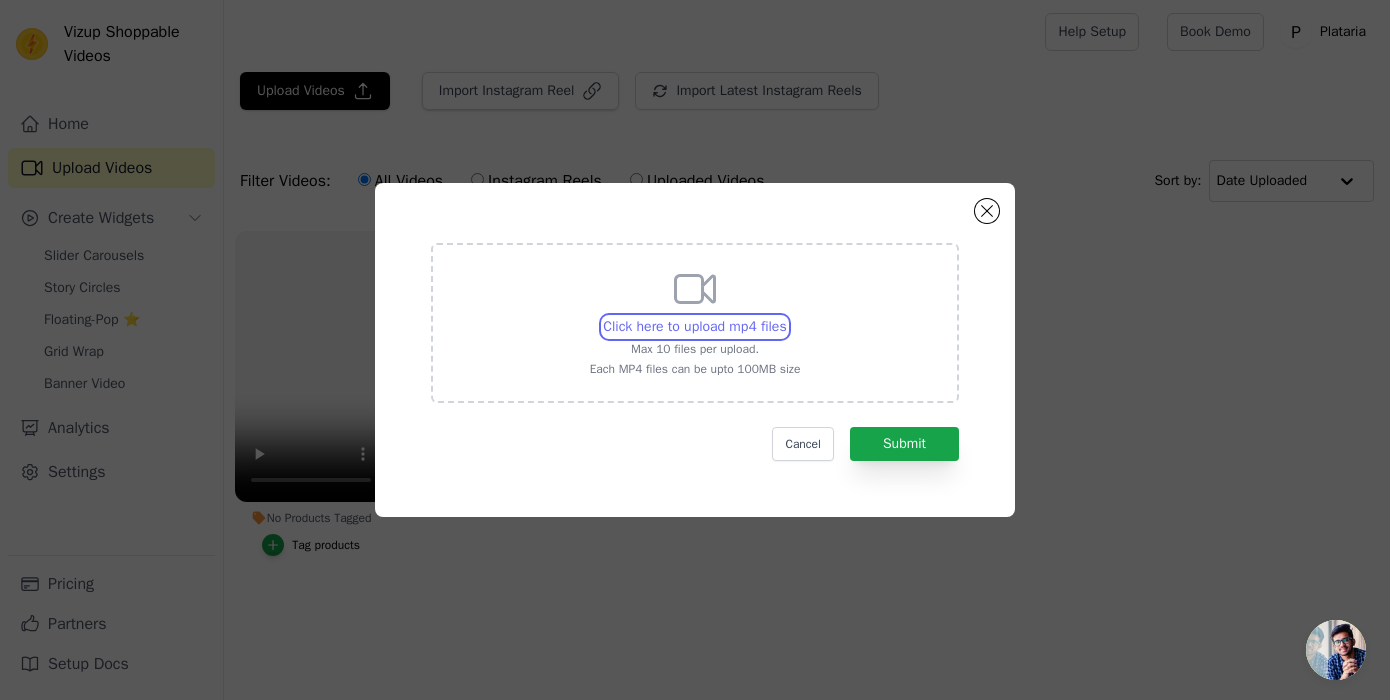 click on "Click here to upload mp4 files     Max 10 files per upload.   Each MP4 files can be upto 100MB size" at bounding box center (786, 316) 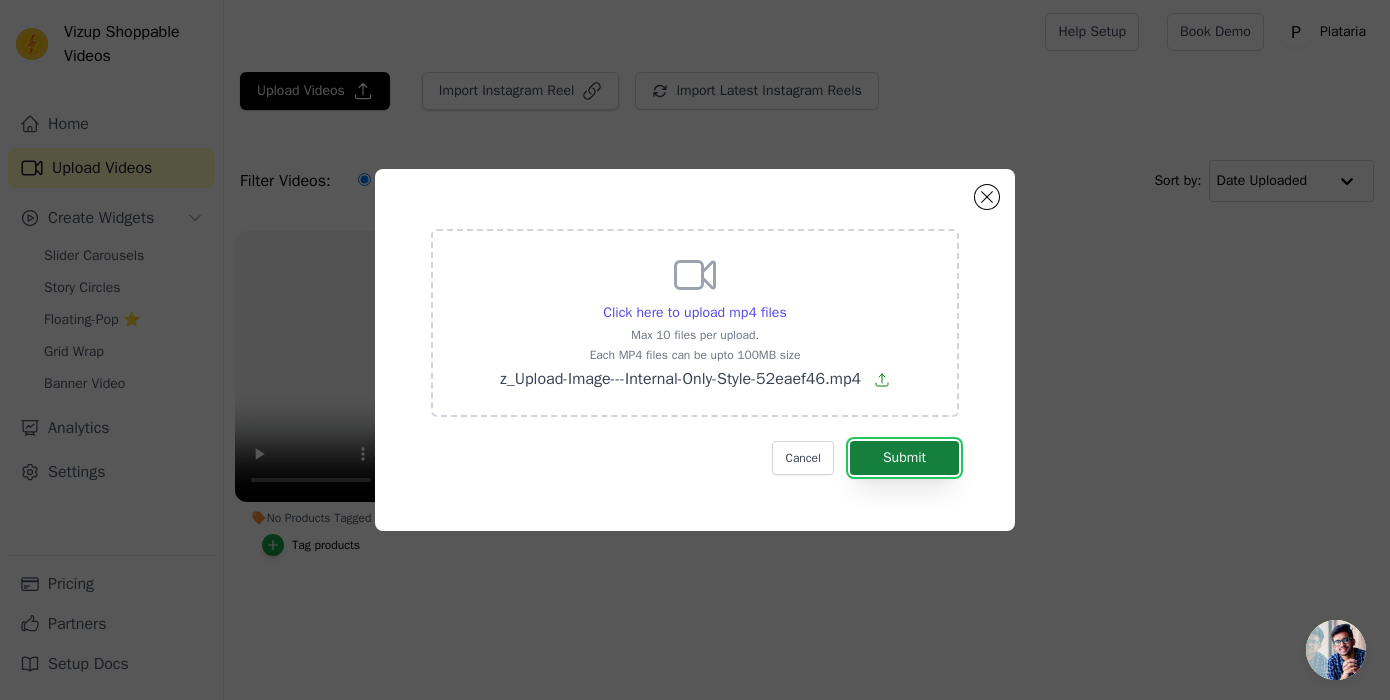 click on "Submit" at bounding box center [904, 458] 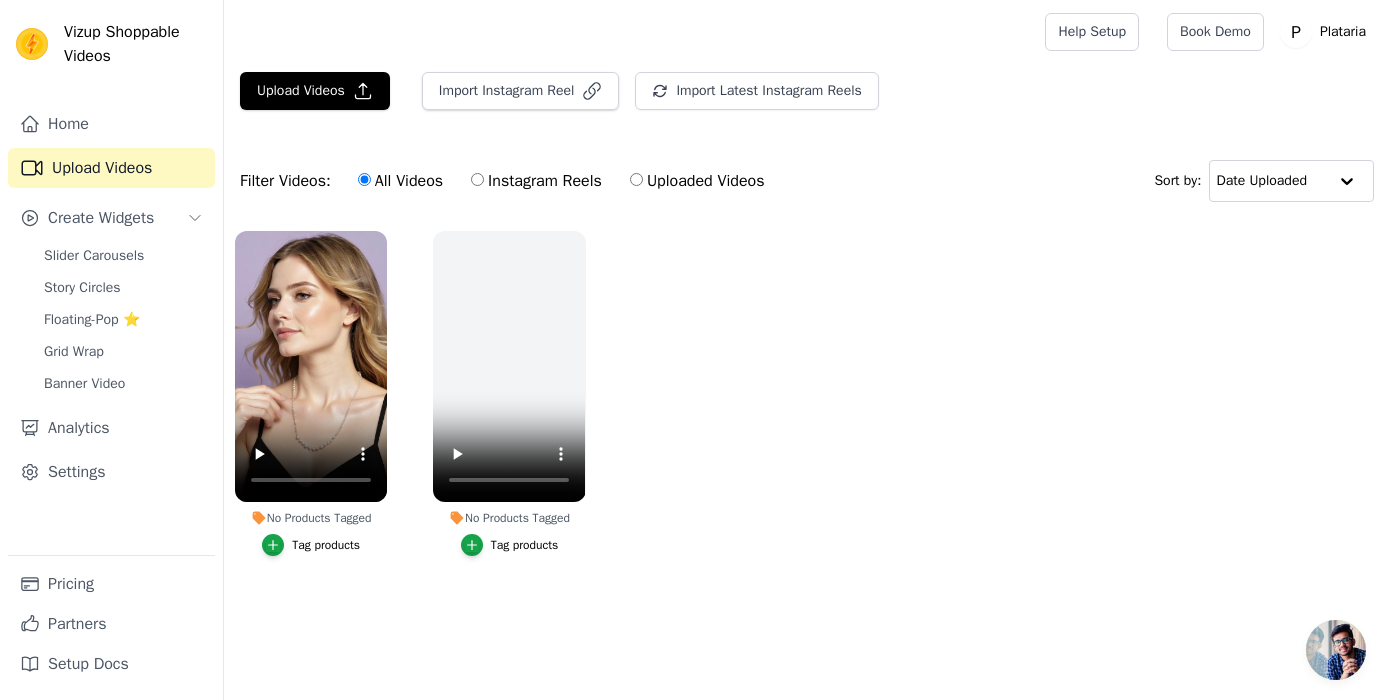 scroll, scrollTop: 0, scrollLeft: 0, axis: both 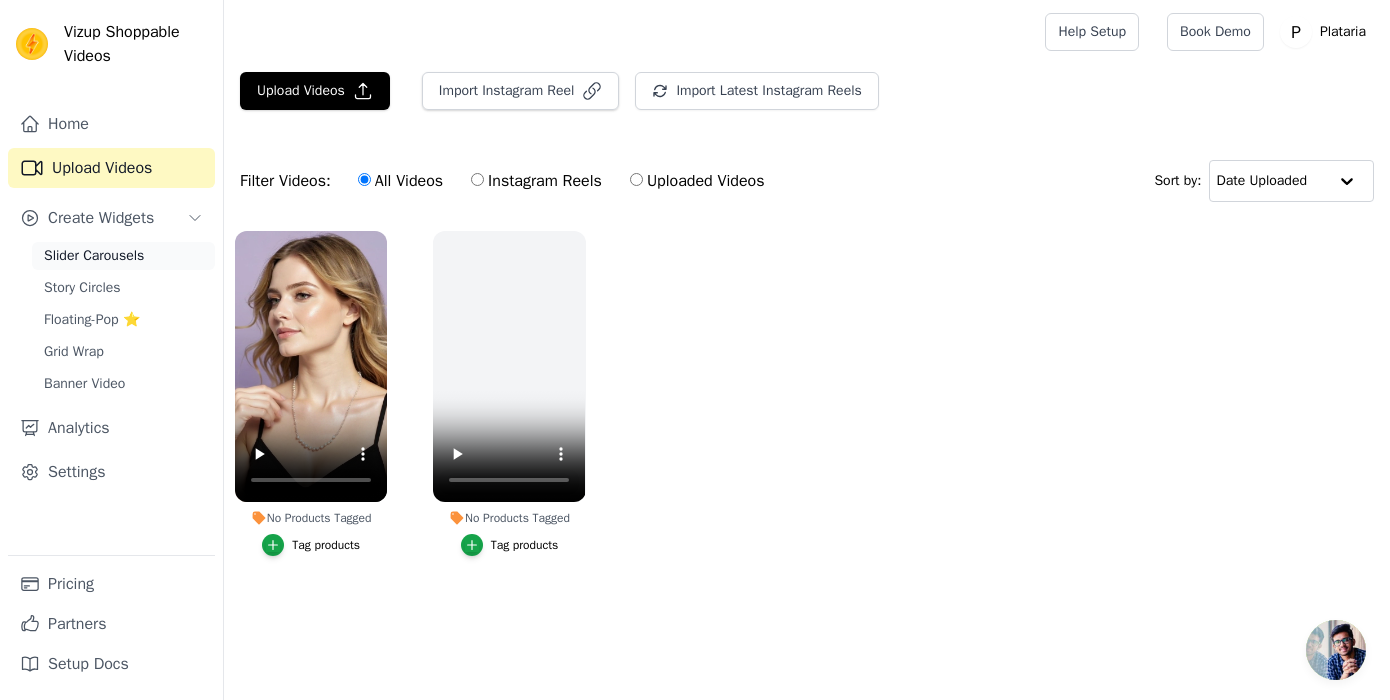 click on "Slider Carousels" at bounding box center [94, 256] 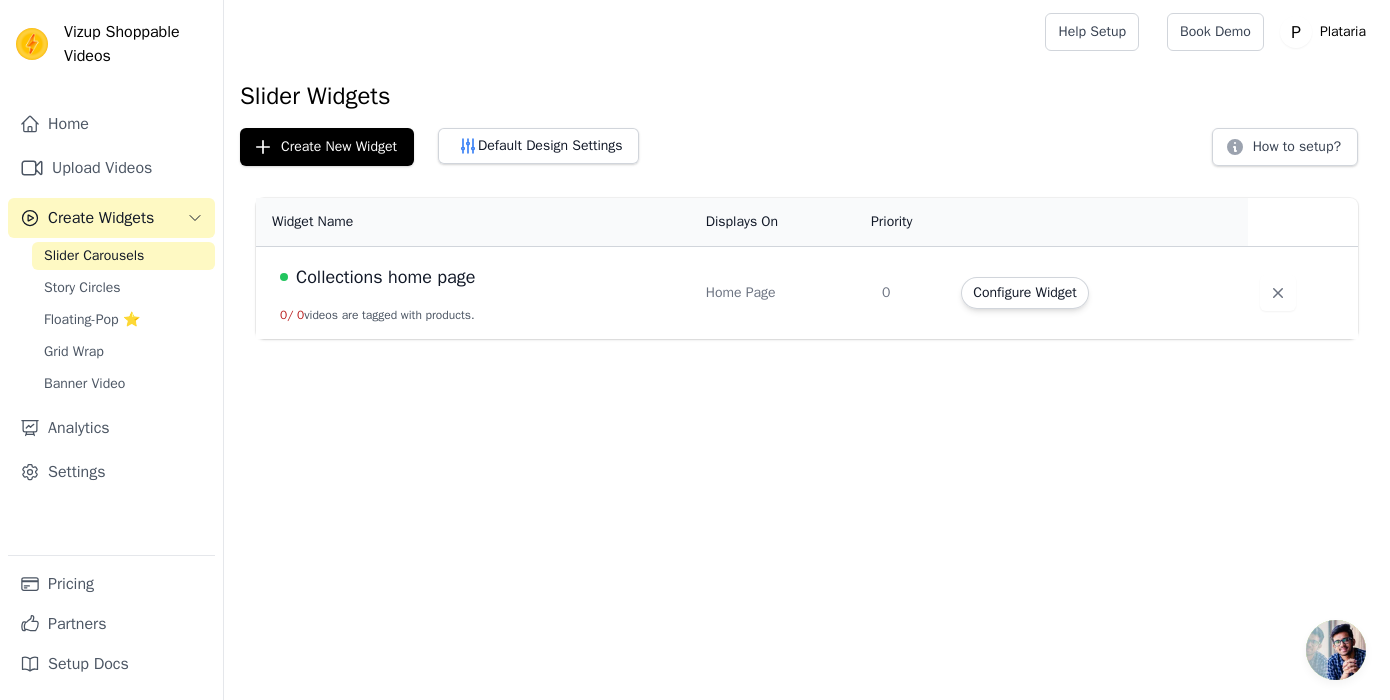 click on "Collections home page" at bounding box center [385, 277] 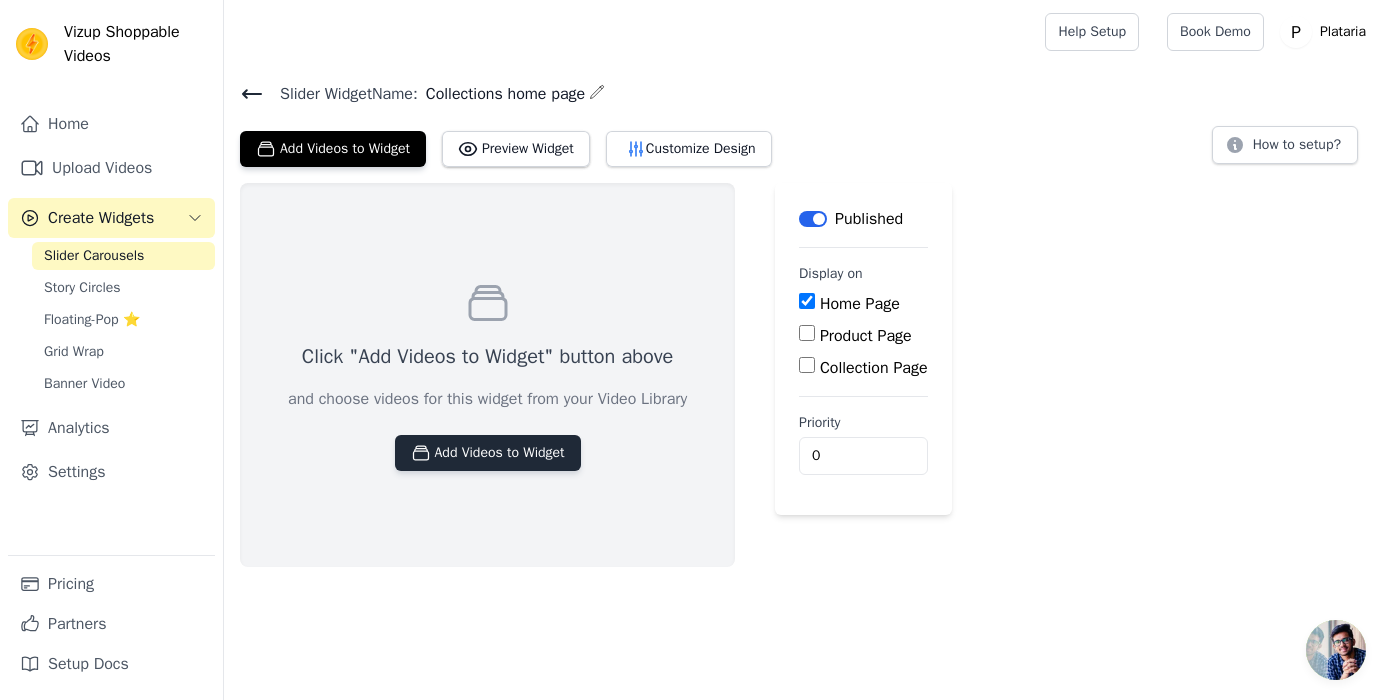 click on "Add Videos to Widget" at bounding box center [488, 453] 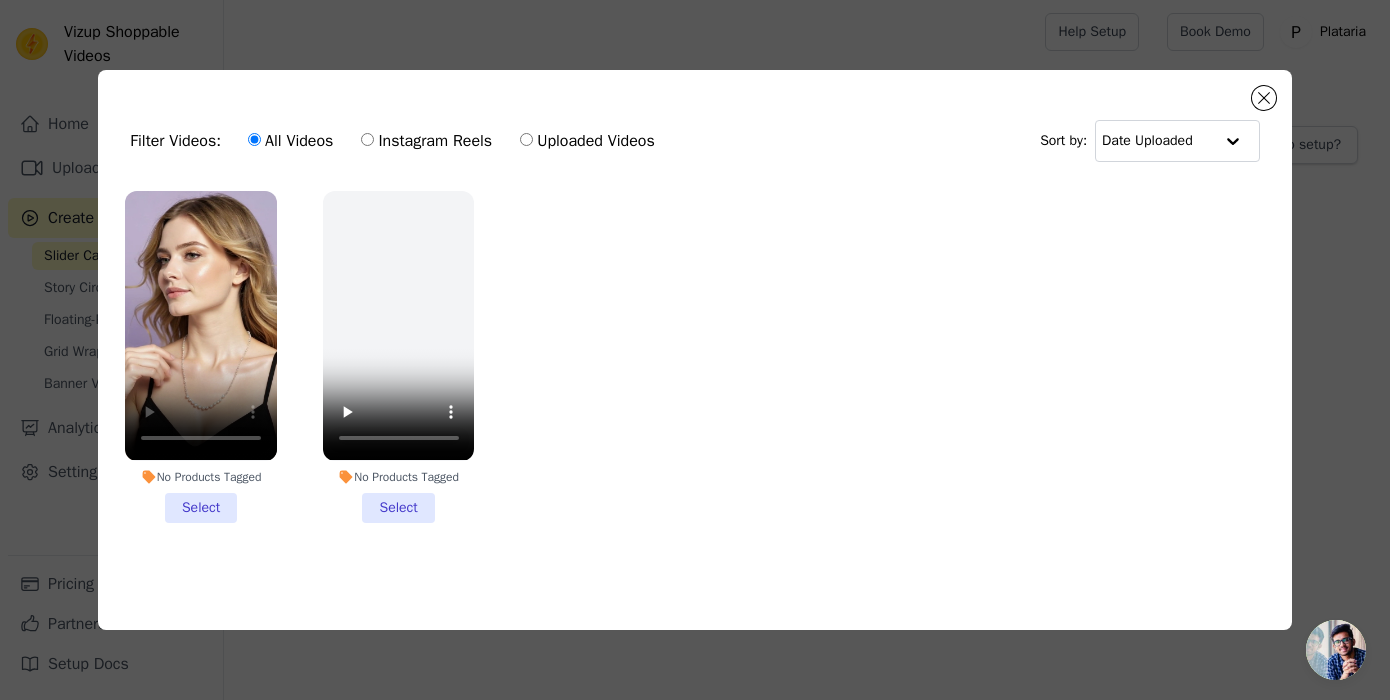 click on "No Products Tagged     Select" at bounding box center [201, 356] 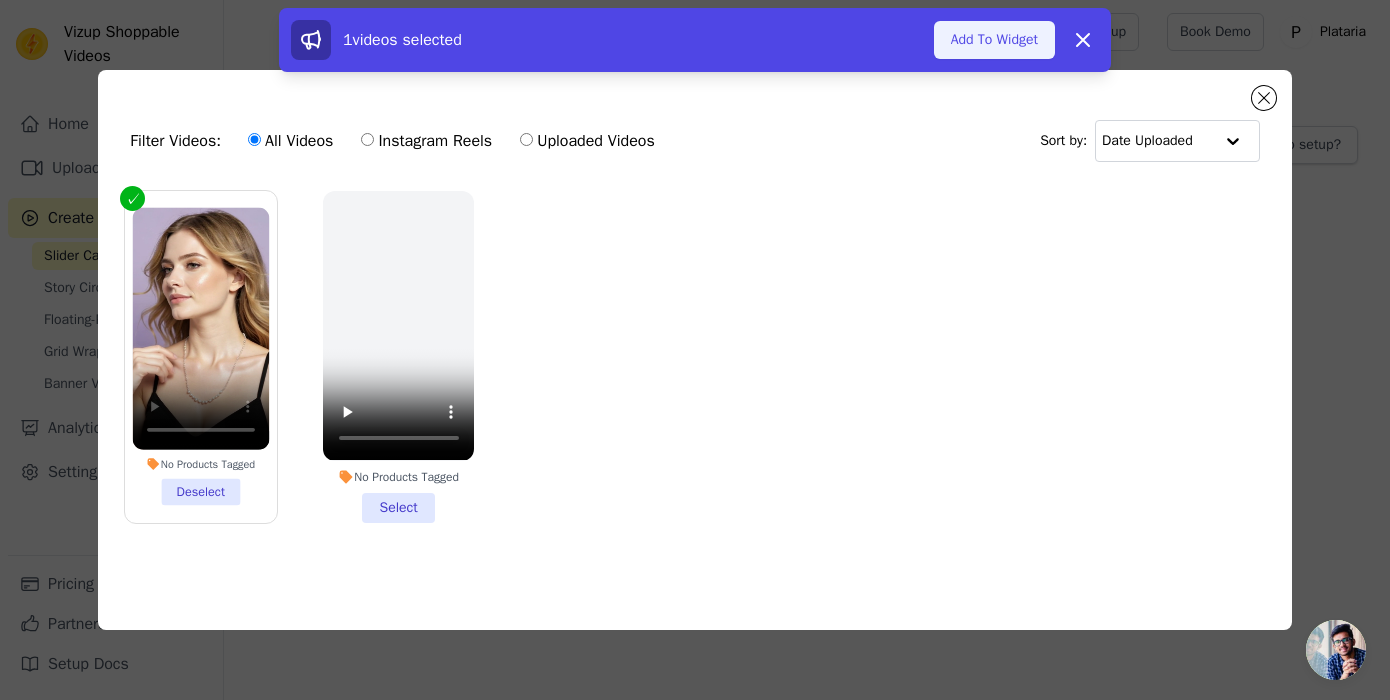 click on "Add To Widget" at bounding box center (994, 40) 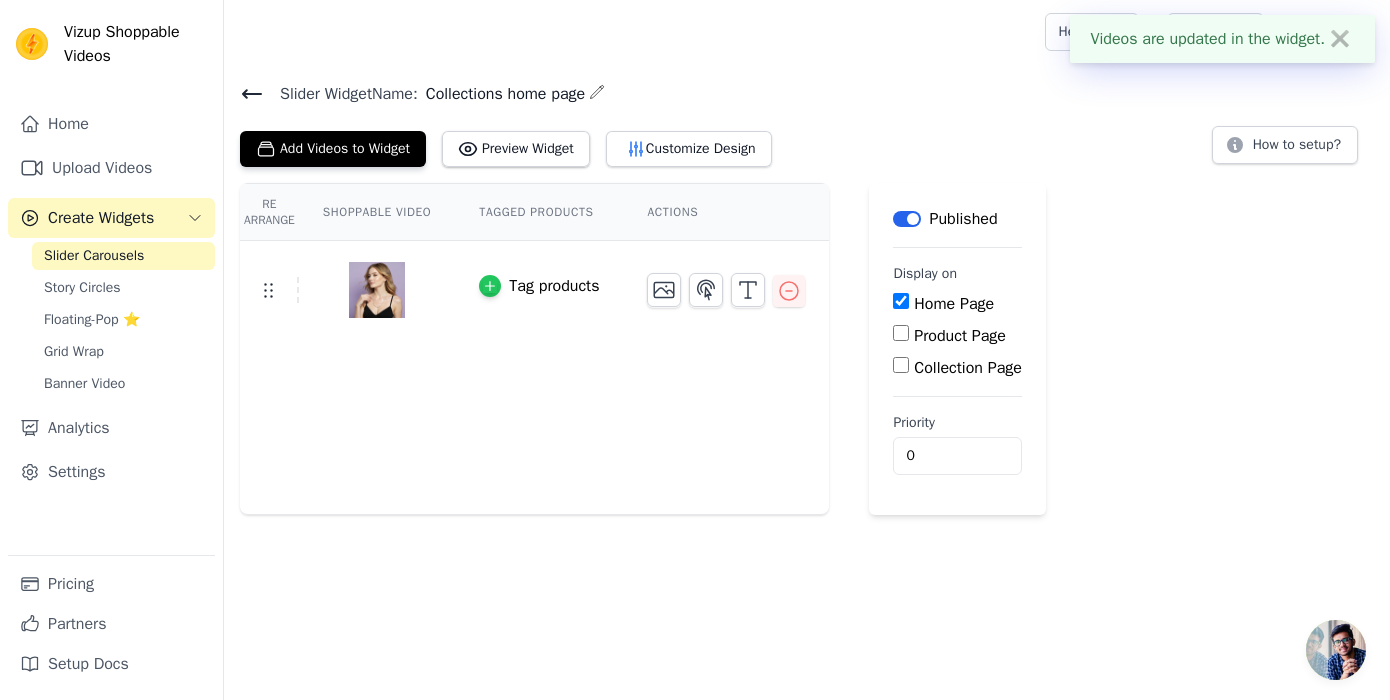click at bounding box center (490, 286) 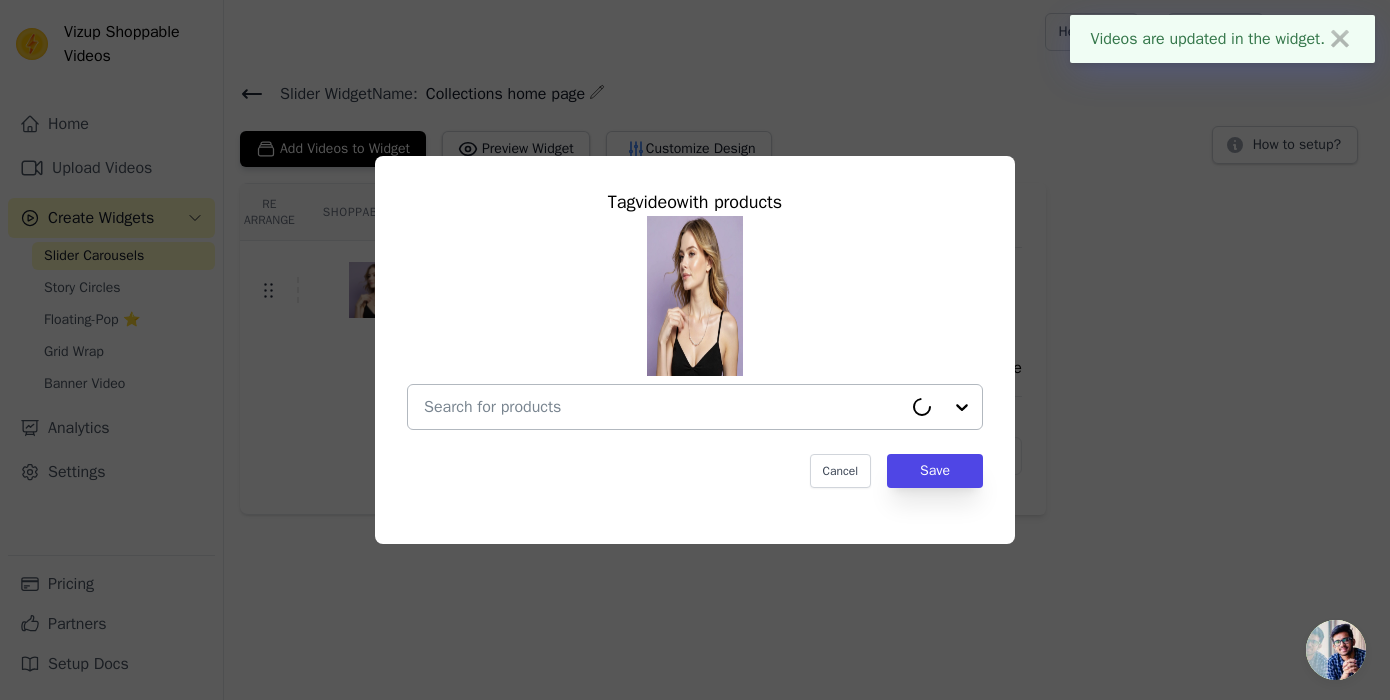 click at bounding box center (663, 407) 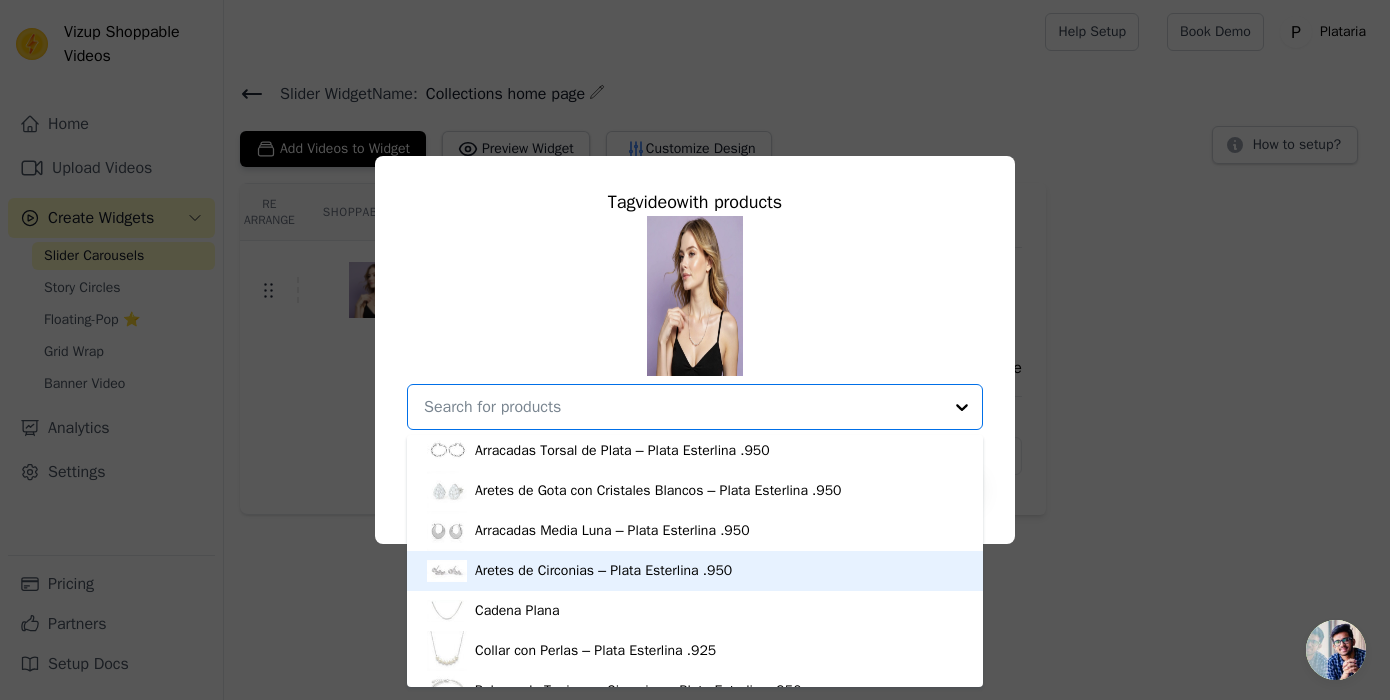 scroll, scrollTop: 222, scrollLeft: 0, axis: vertical 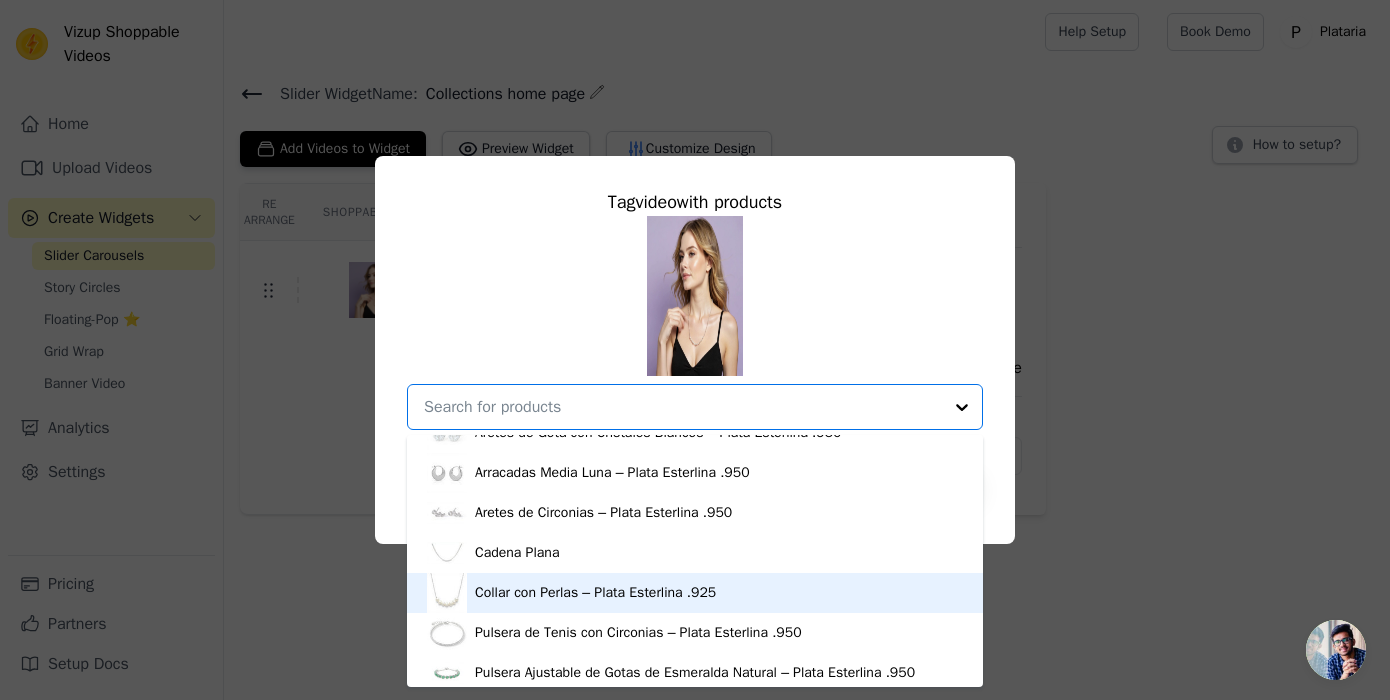 click on "Collar con Perlas – Plata Esterlina .925" at bounding box center (595, 593) 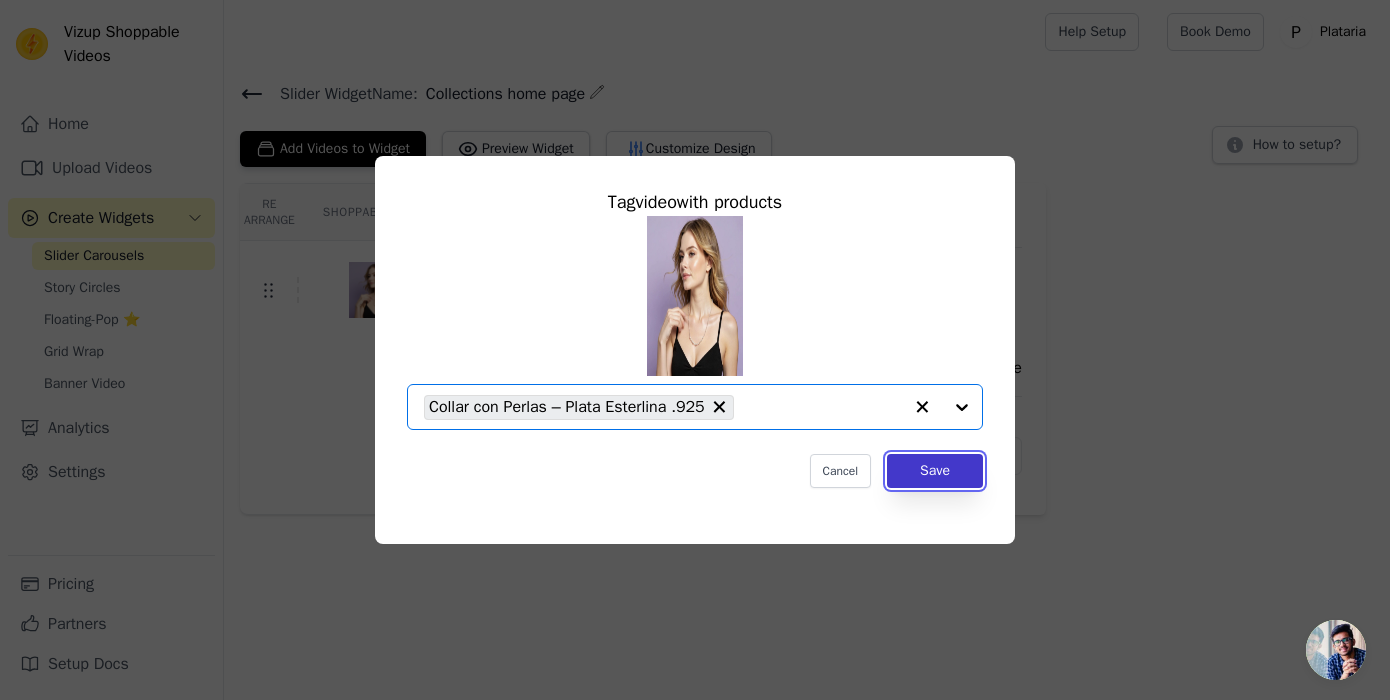 click on "Save" at bounding box center [935, 471] 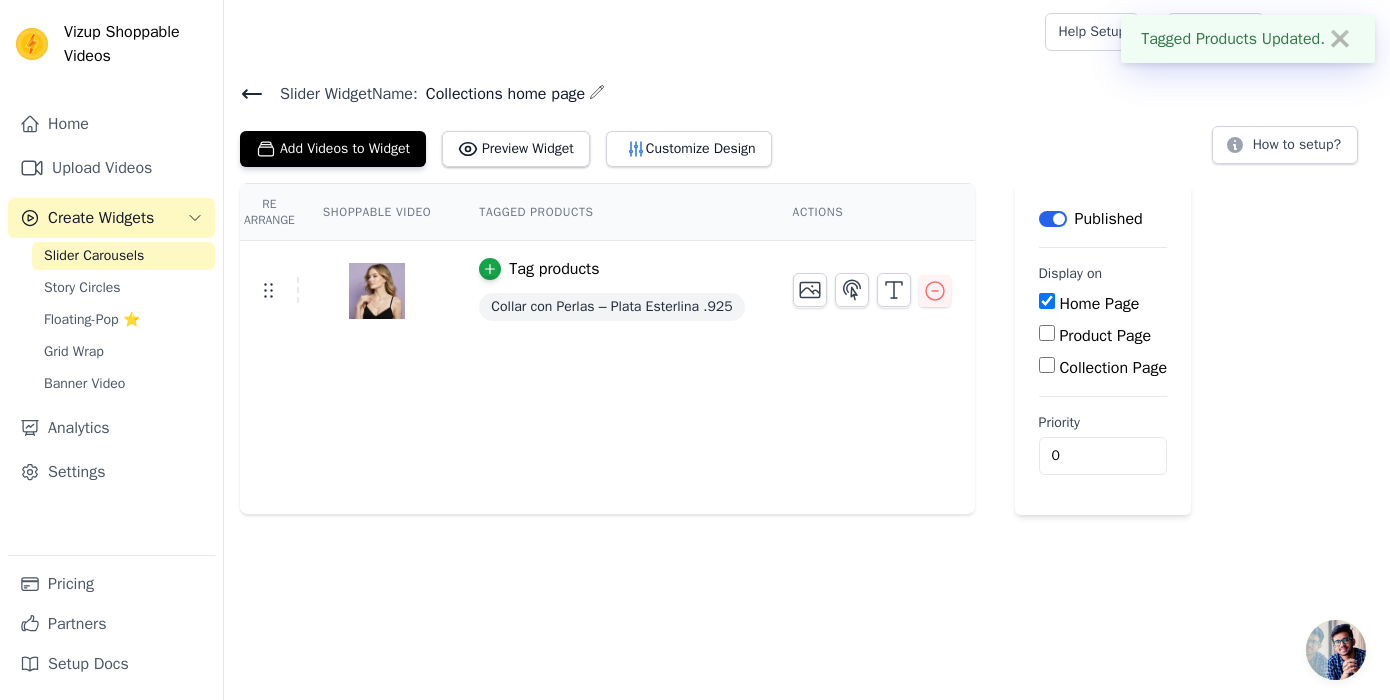 click at bounding box center (377, 291) 